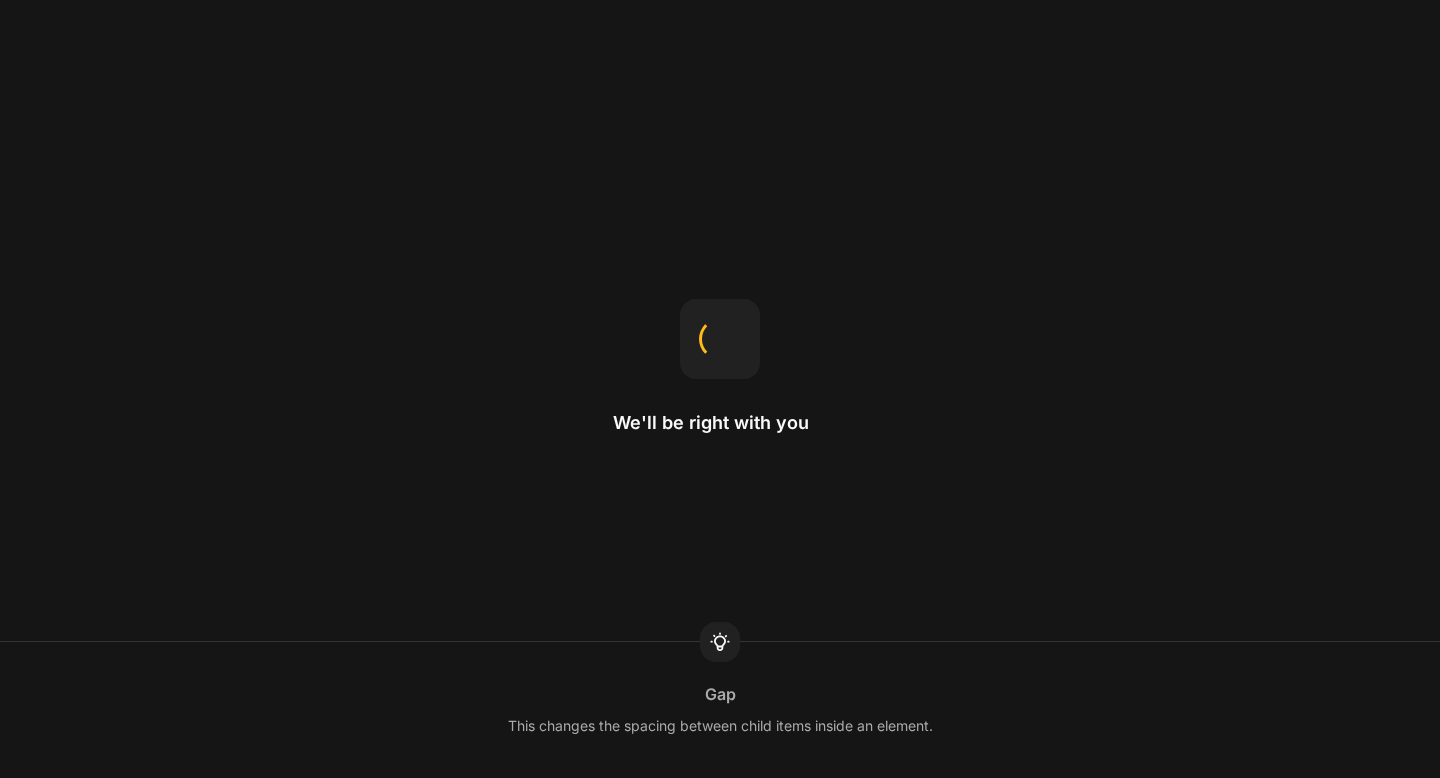 scroll, scrollTop: 0, scrollLeft: 0, axis: both 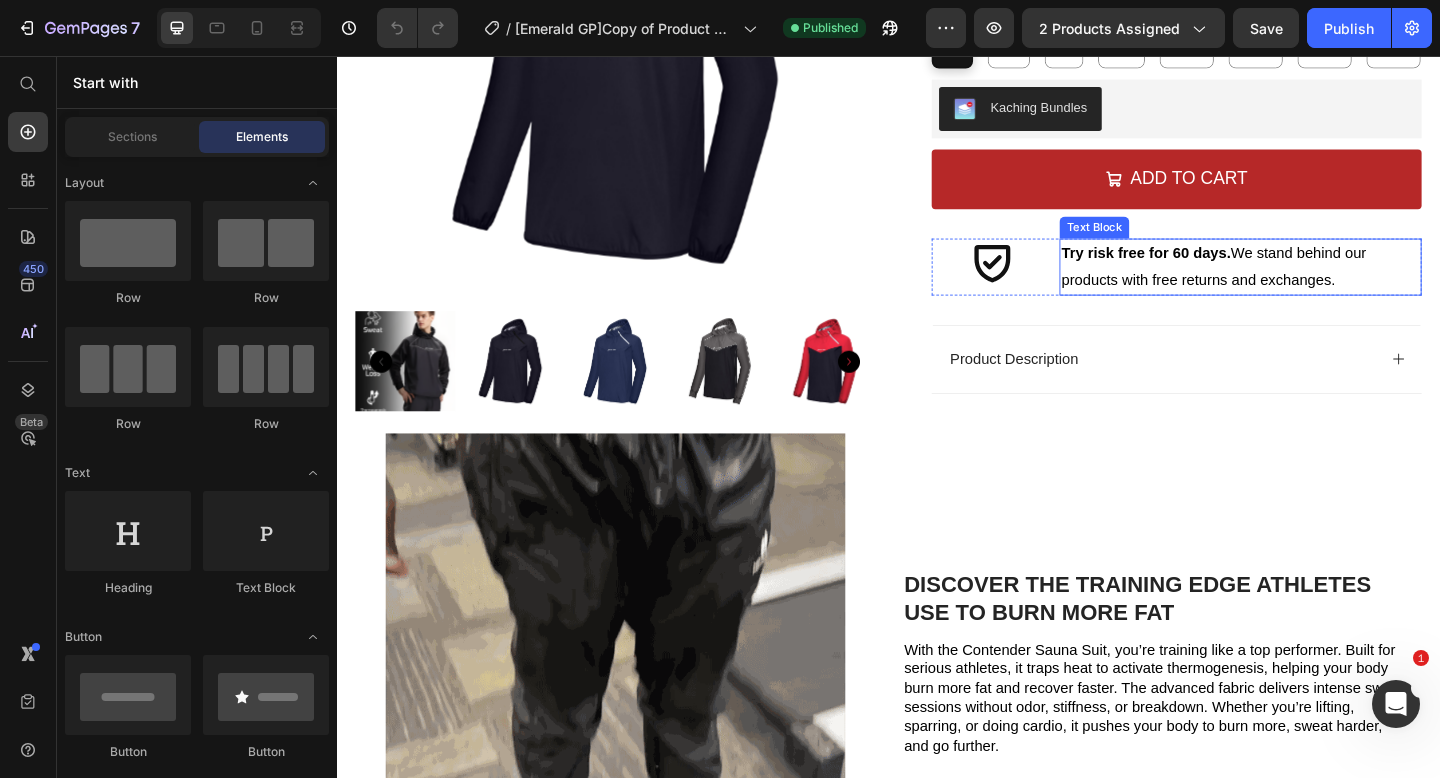 click on "Try risk free for 60 days.  We stand behind our products with free returns and exchanges." at bounding box center (1290, 285) 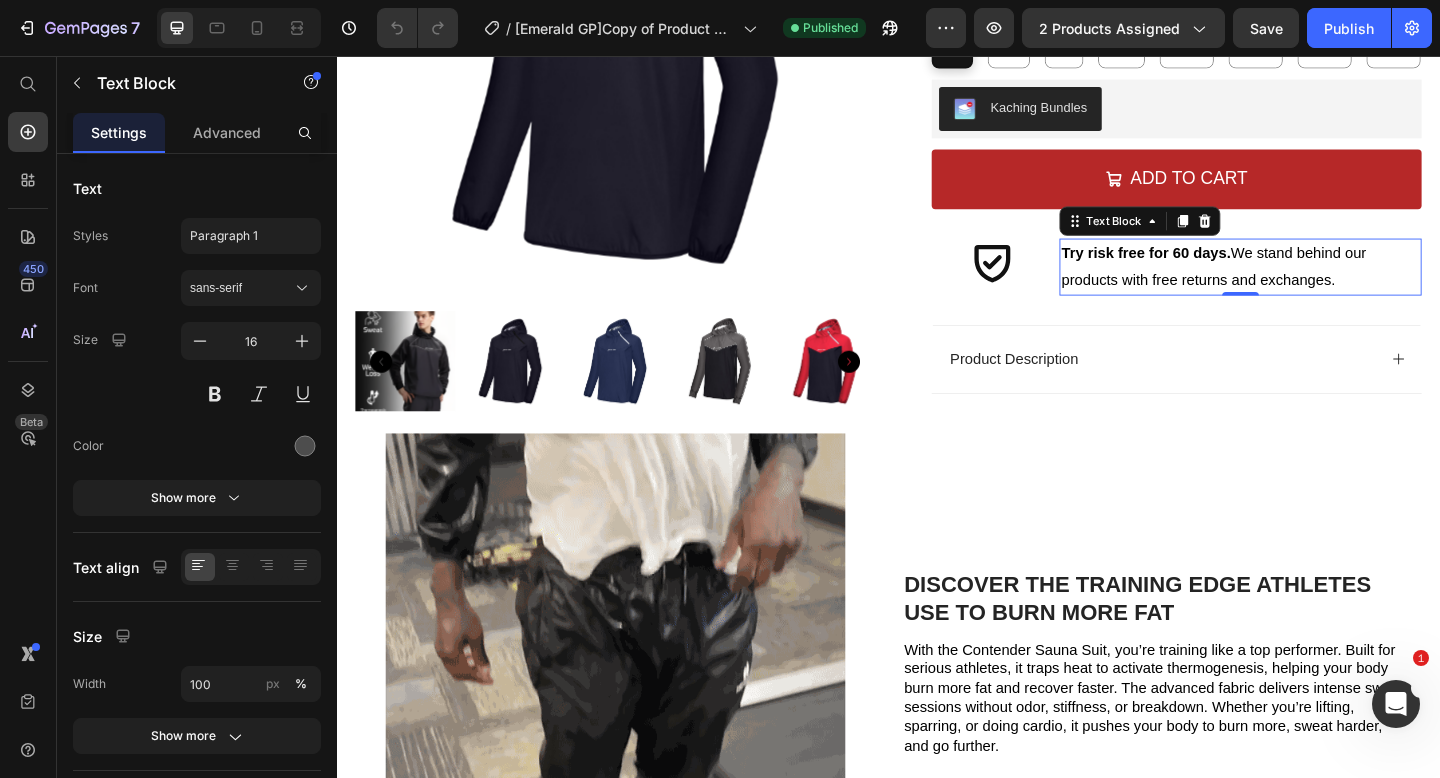 click on "Try risk free for 60 days.  We stand behind our products with free returns and exchanges." at bounding box center (1290, 285) 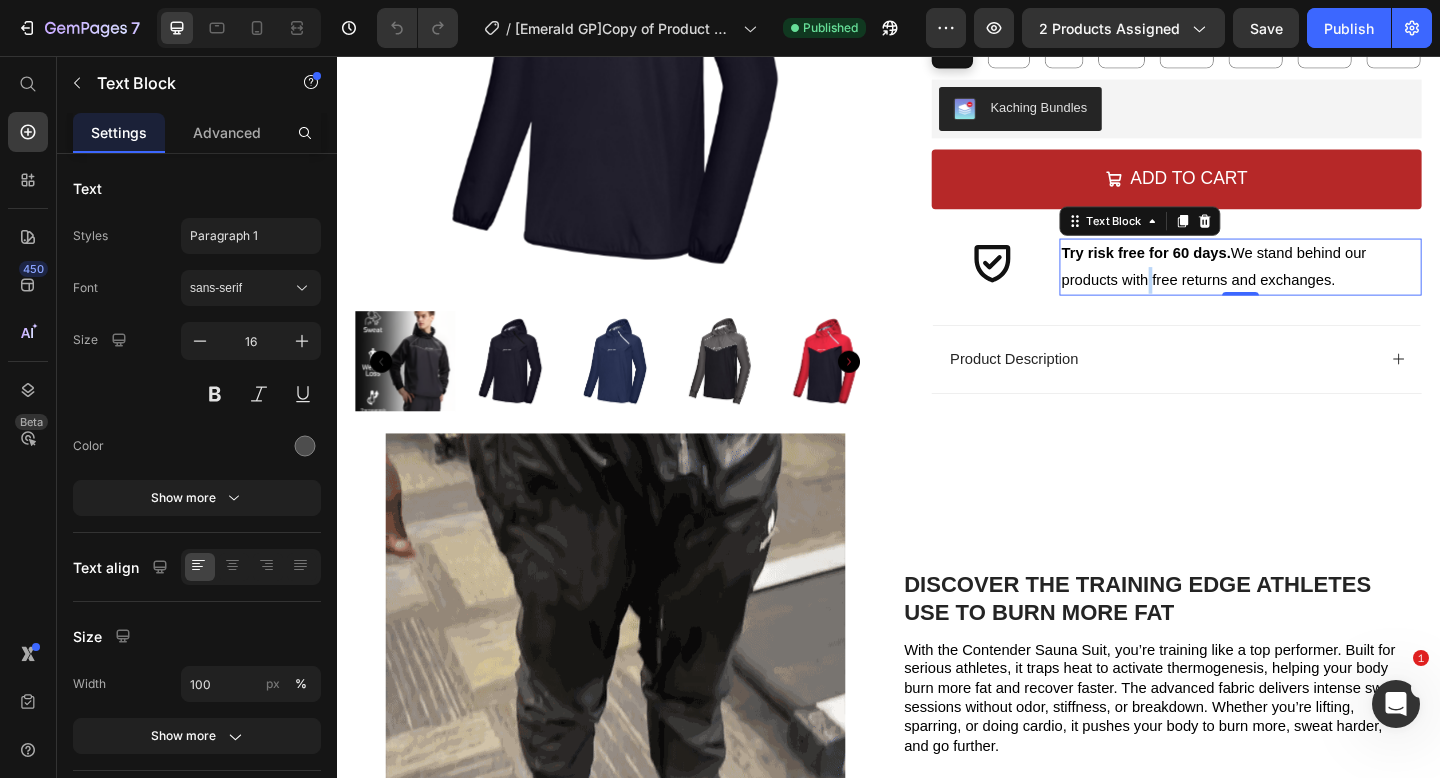 click on "Try risk free for 60 days.  We stand behind our products with free returns and exchanges." at bounding box center [1290, 285] 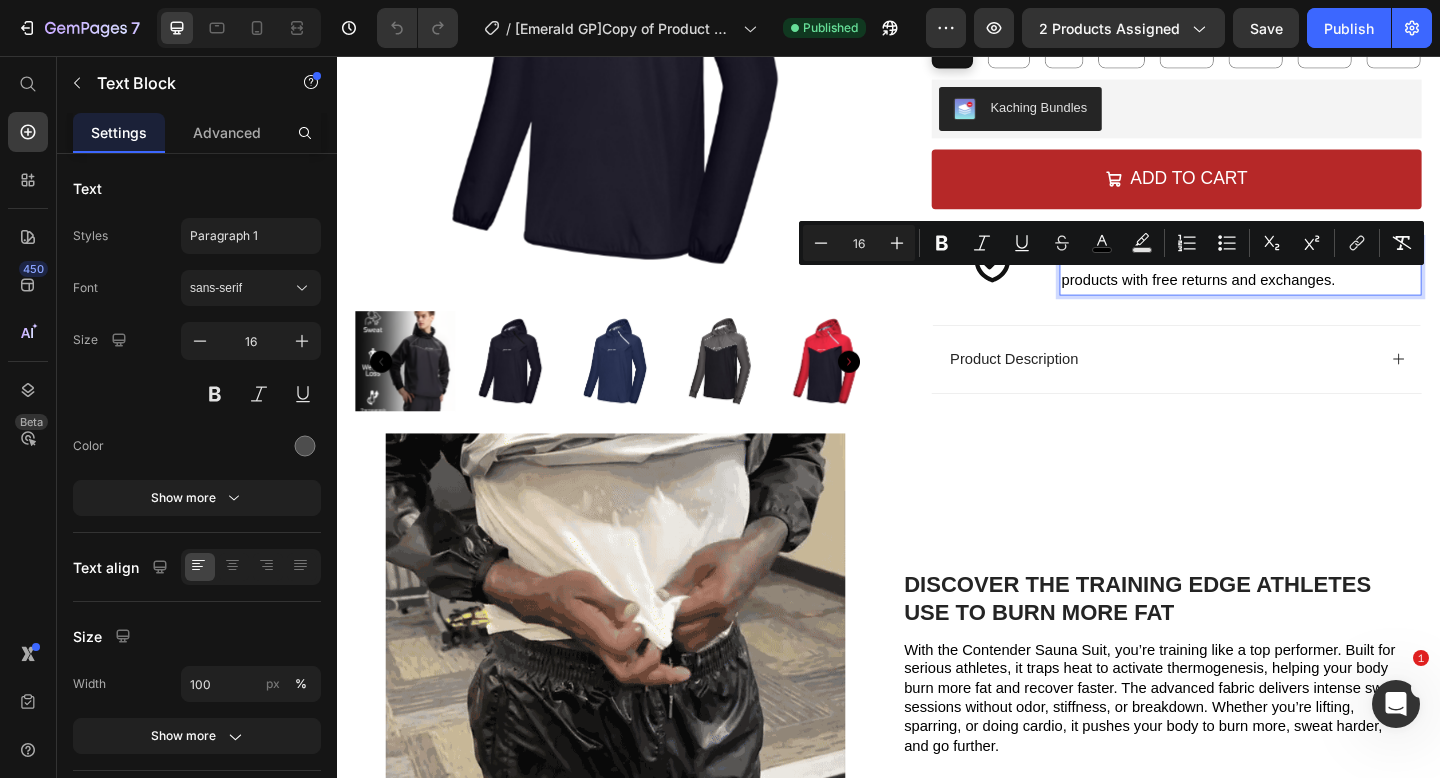 click on "Try risk free for 60 days.  We stand behind our products with free returns and exchanges." at bounding box center (1290, 285) 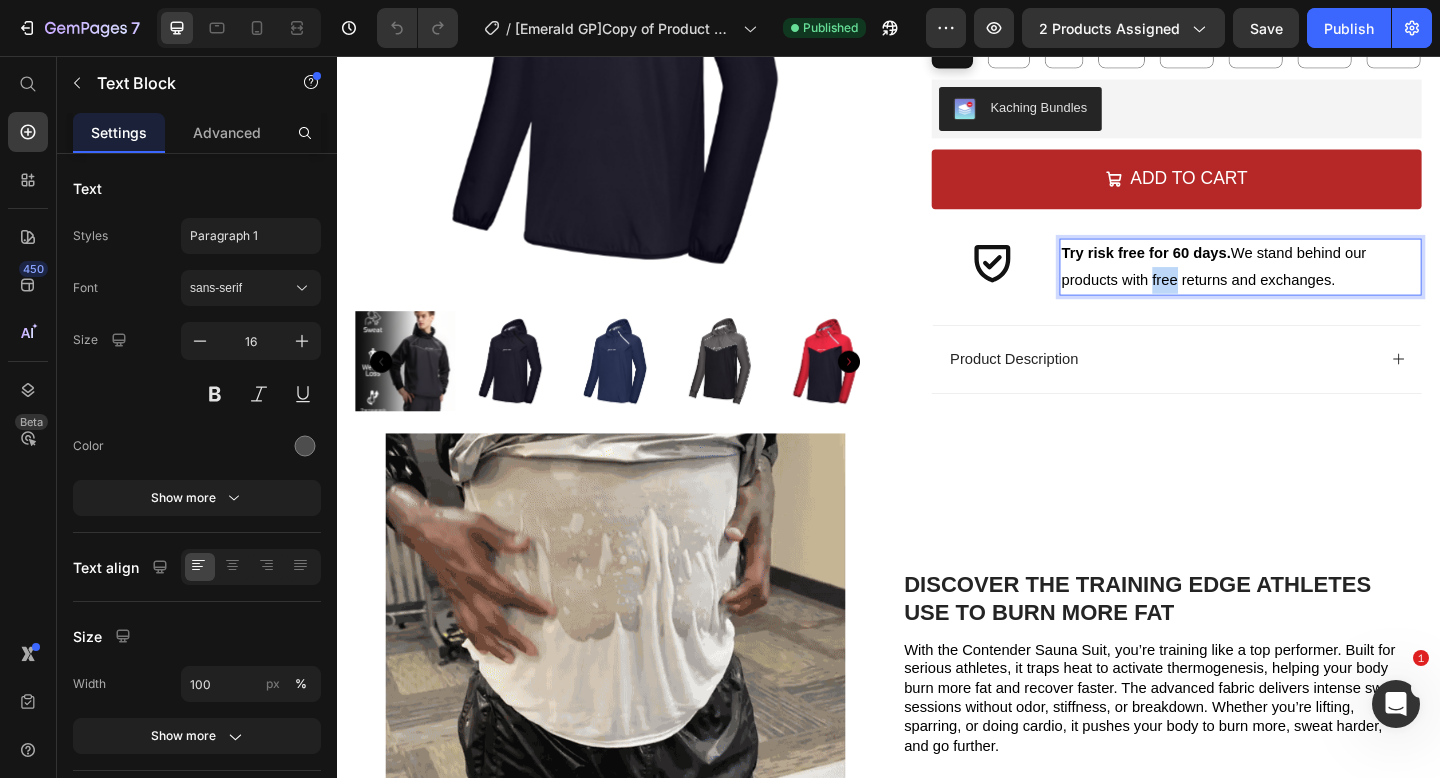click on "Try risk free for 60 days.  We stand behind our products with free returns and exchanges." at bounding box center (1290, 285) 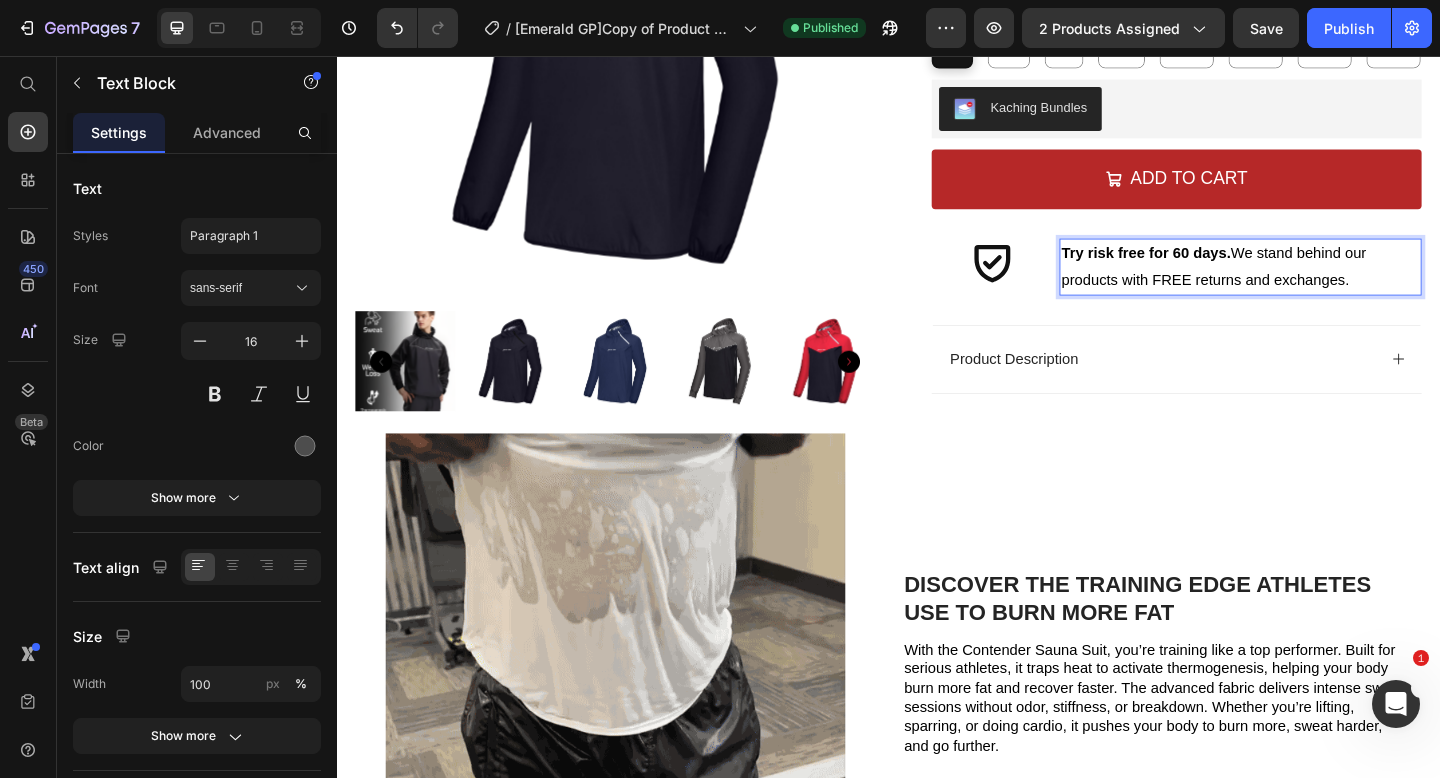 click on "Try risk free for 60 days.  We stand behind our products with FREE returns and exchanges." at bounding box center (1290, 285) 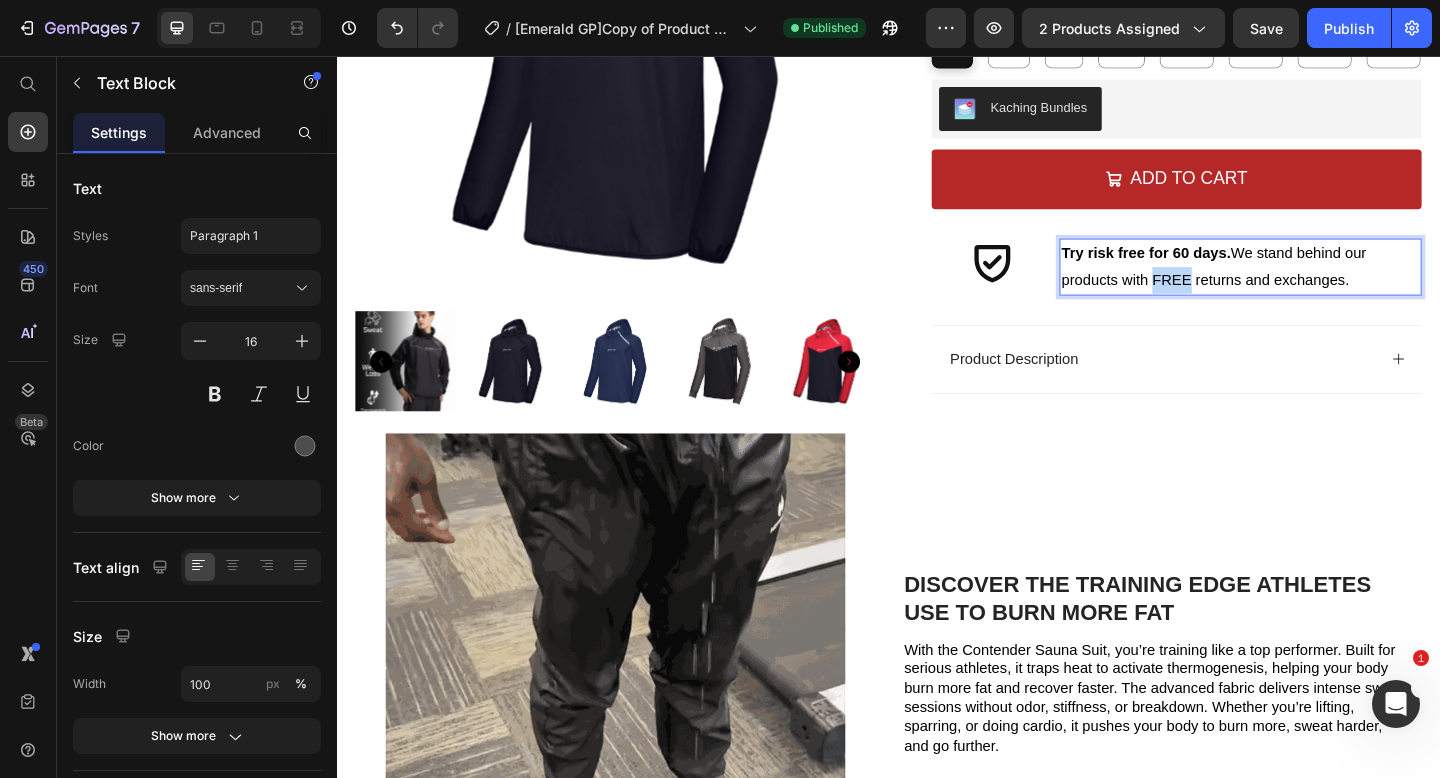 click on "Try risk free for 60 days.  We stand behind our products with FREE returns and exchanges." at bounding box center (1290, 285) 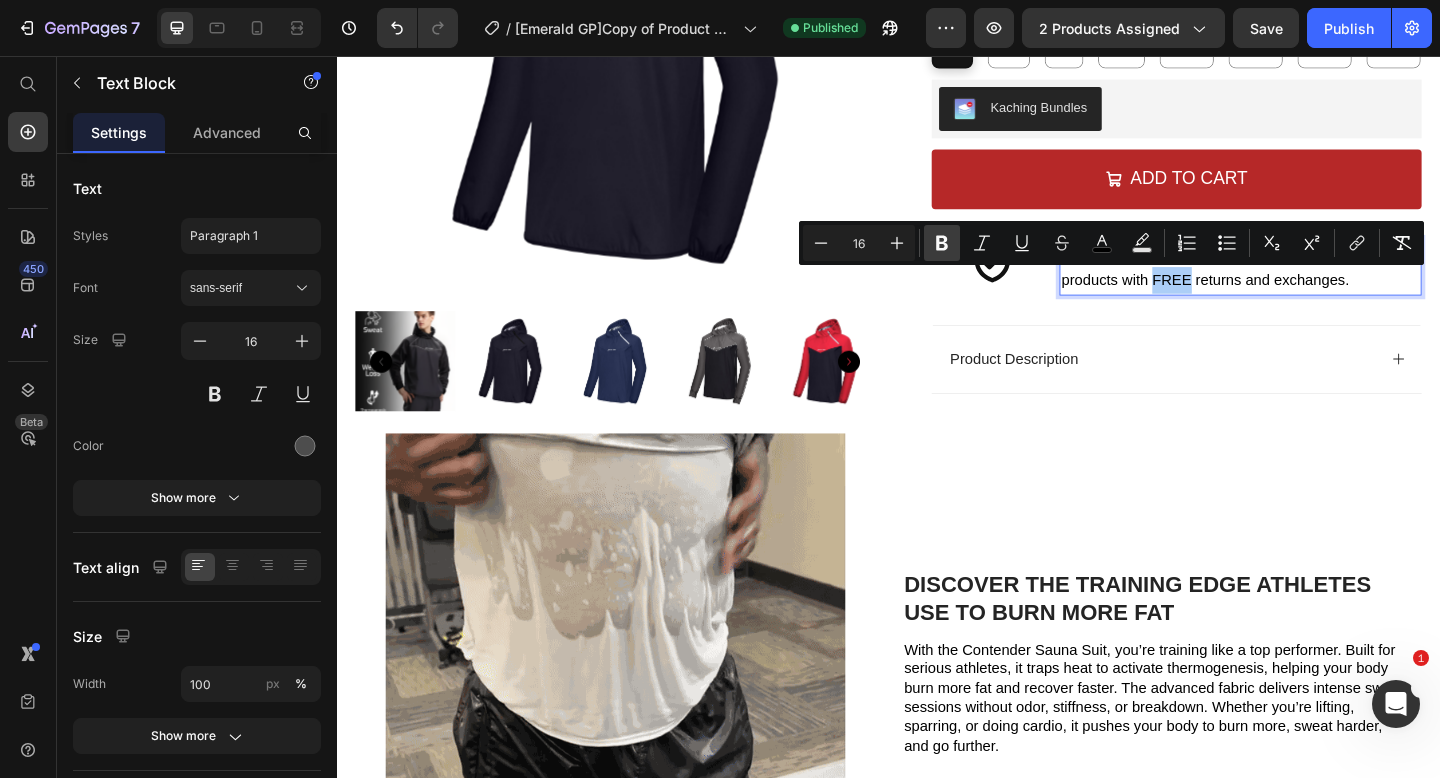 click 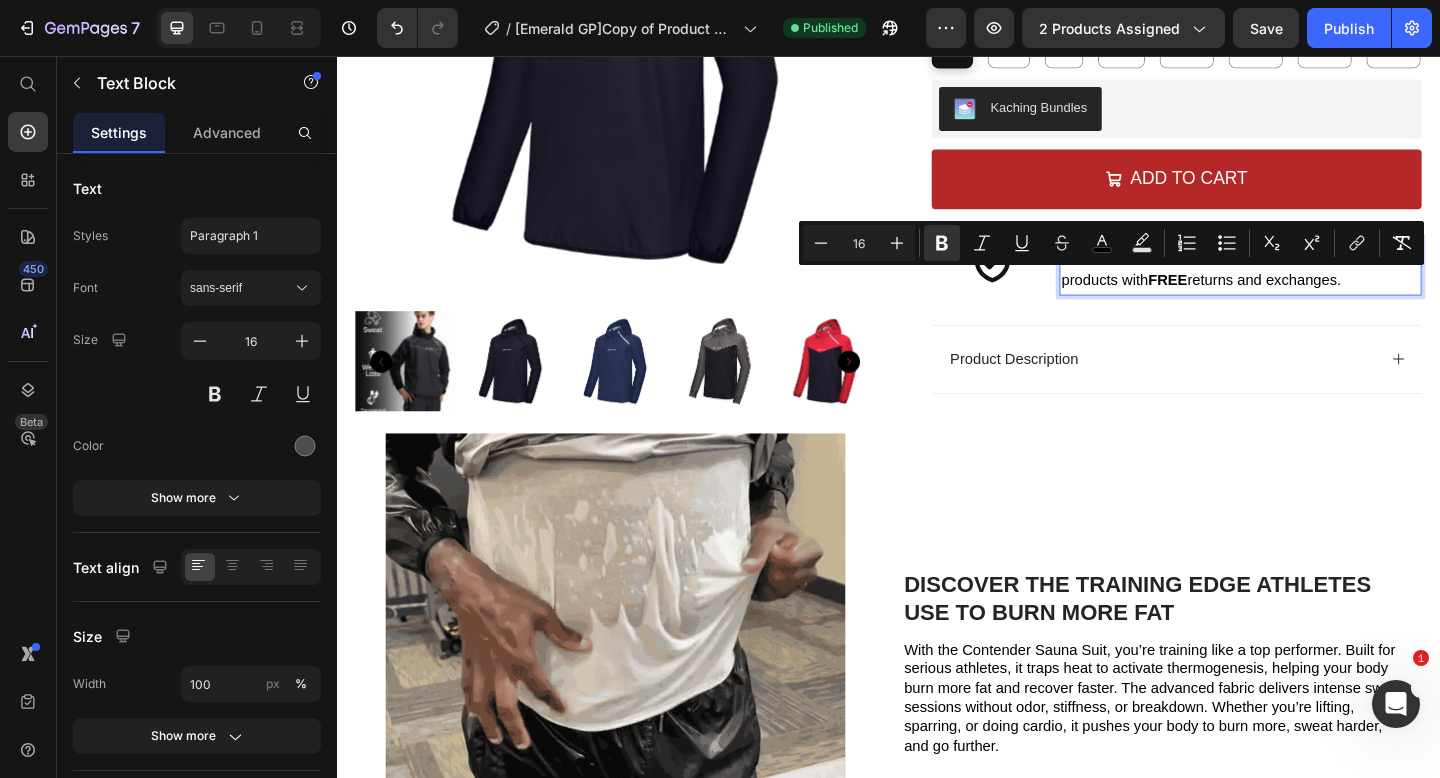 click on "Product Description" at bounding box center (1250, 386) 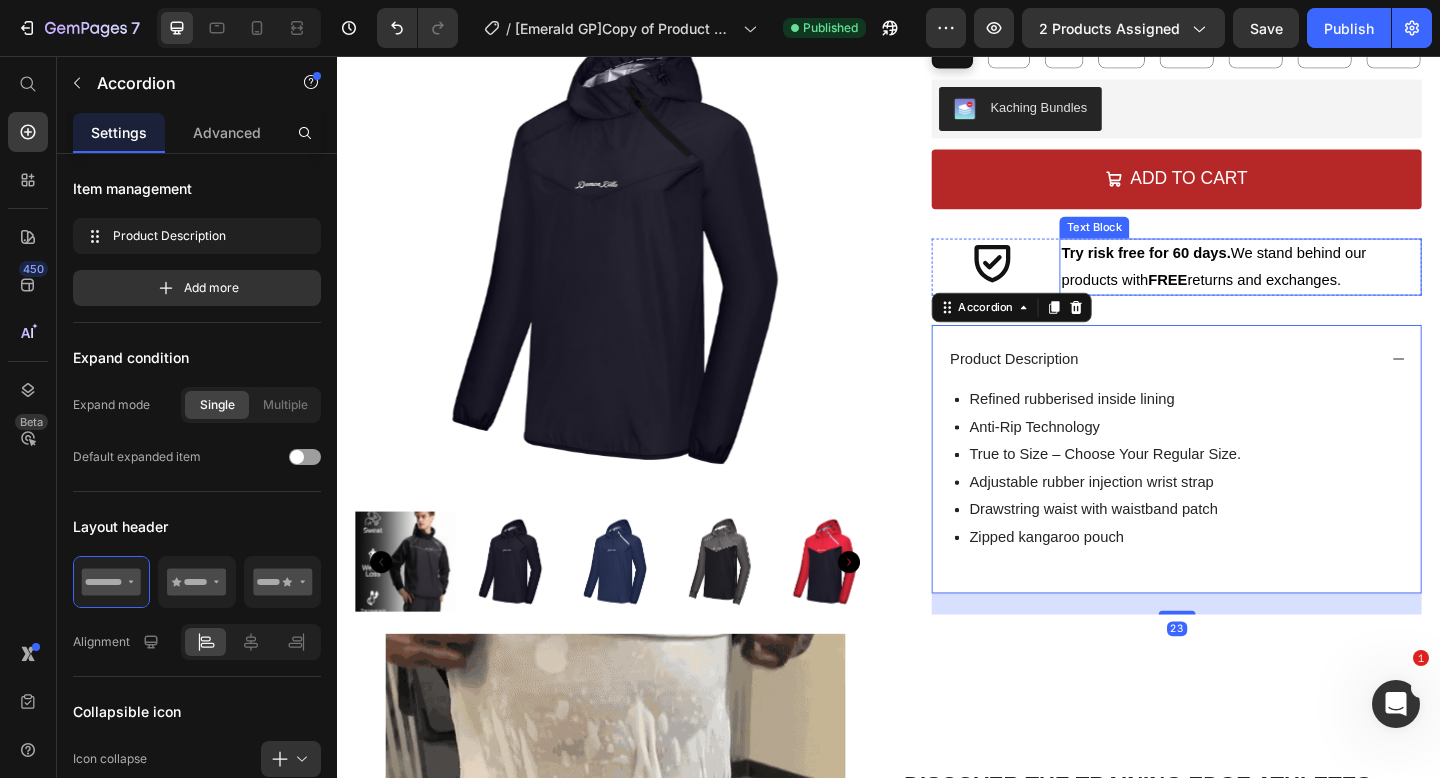 click on "Try risk free for 60 days.  We stand behind our products with  FREE  returns and exchanges." at bounding box center [1290, 285] 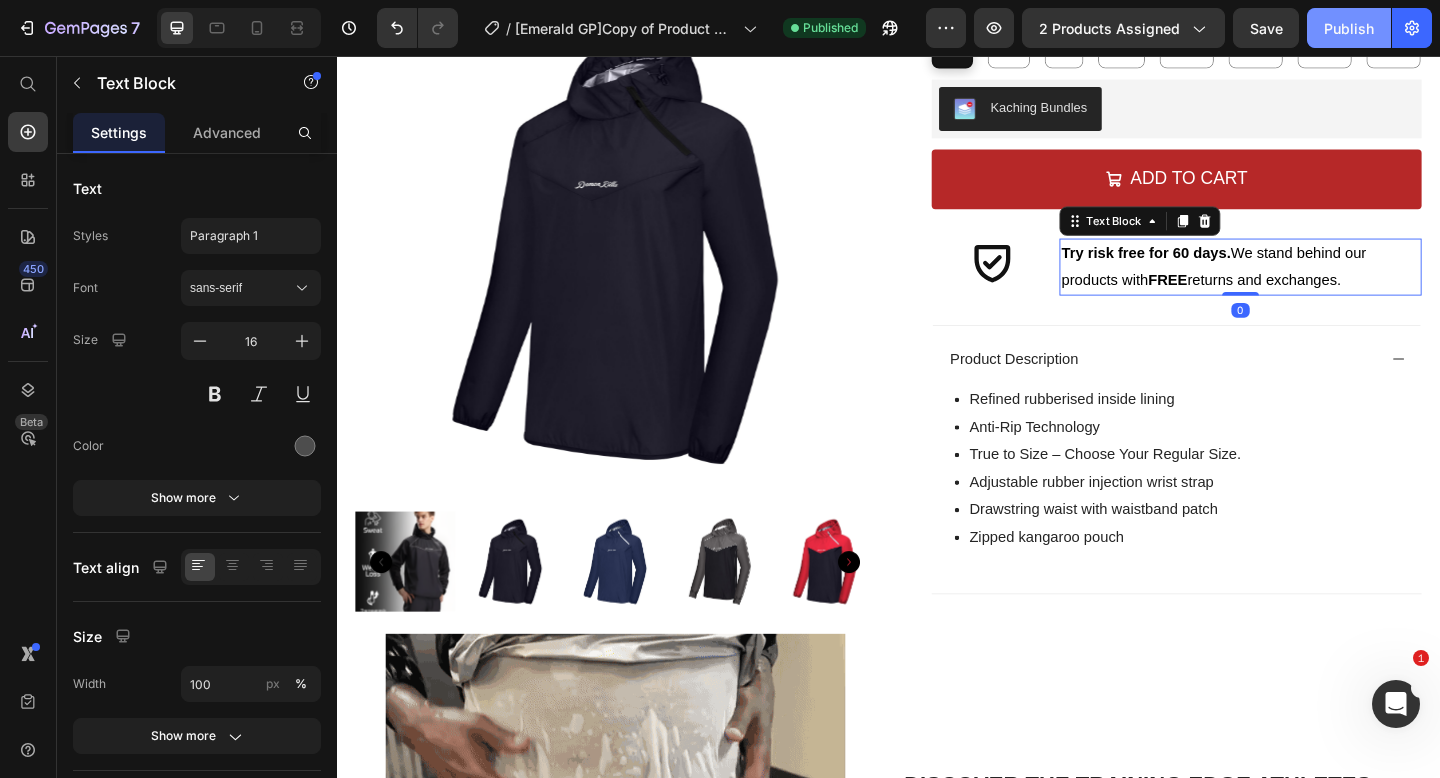 click on "Publish" at bounding box center [1349, 28] 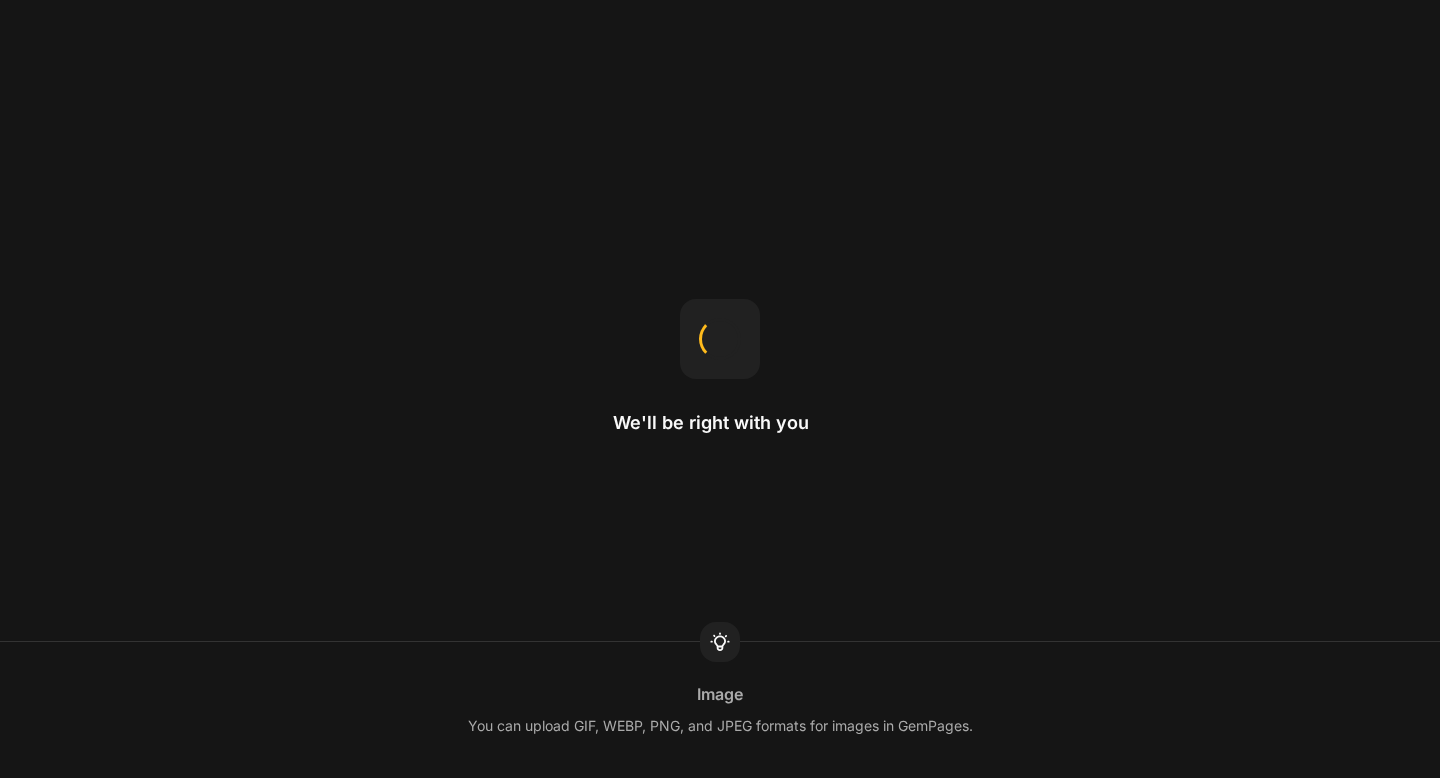 scroll, scrollTop: 0, scrollLeft: 0, axis: both 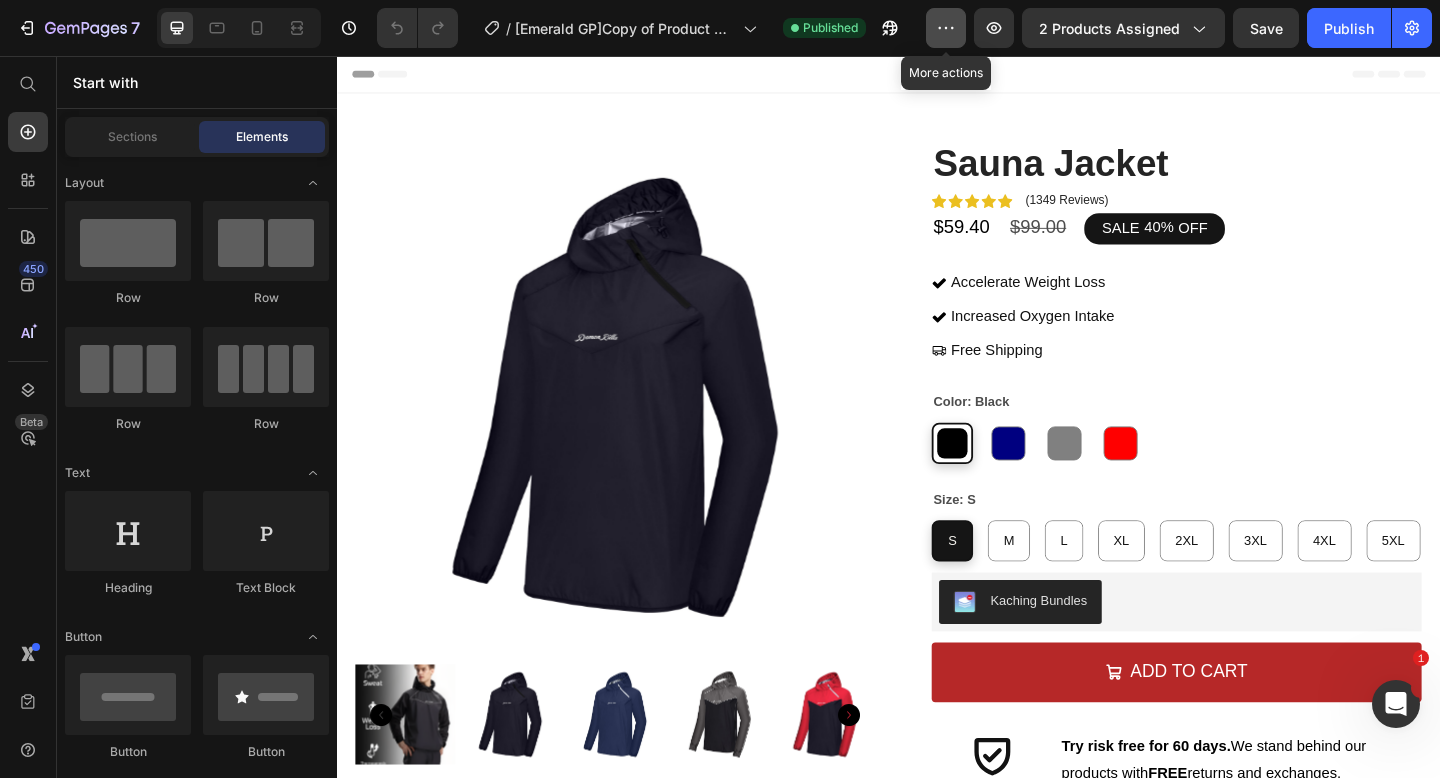 click 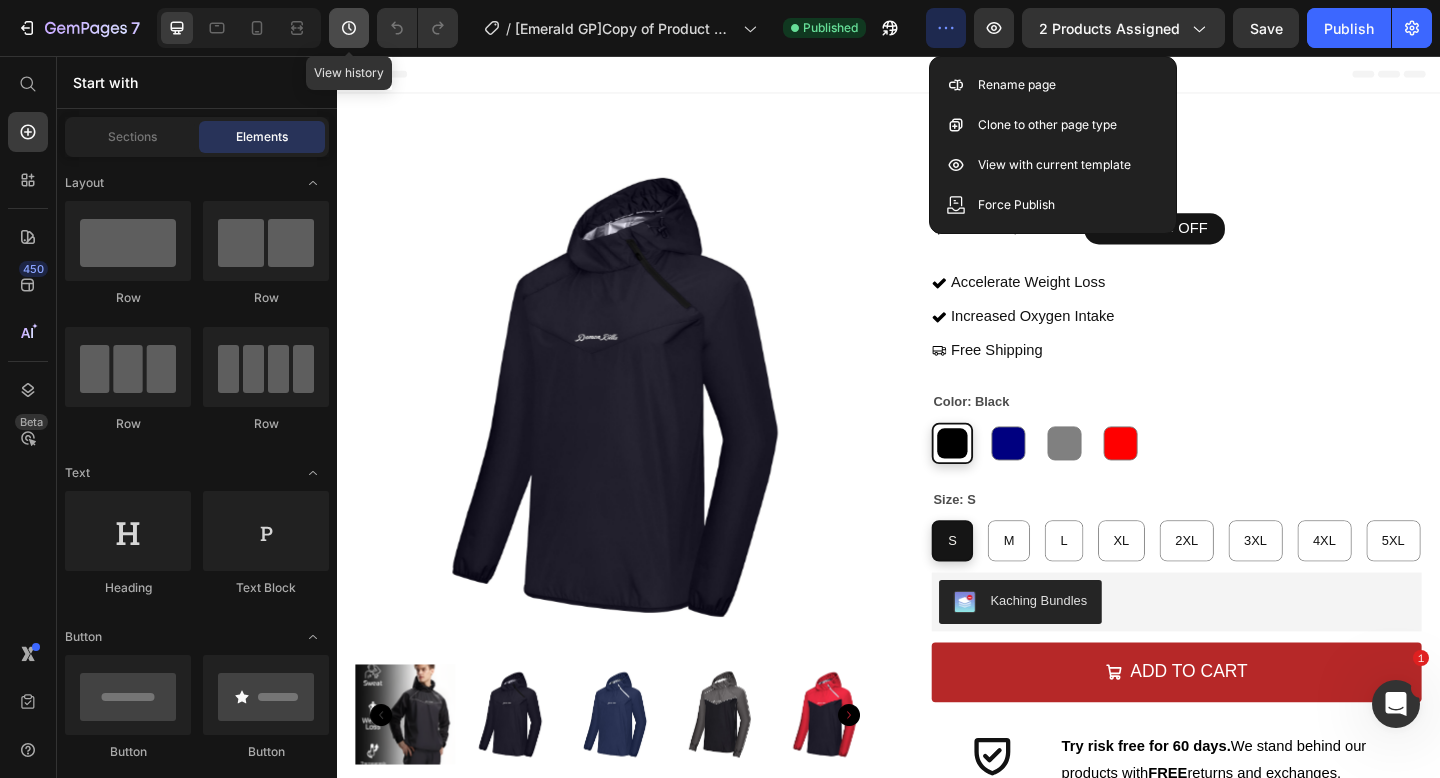 click 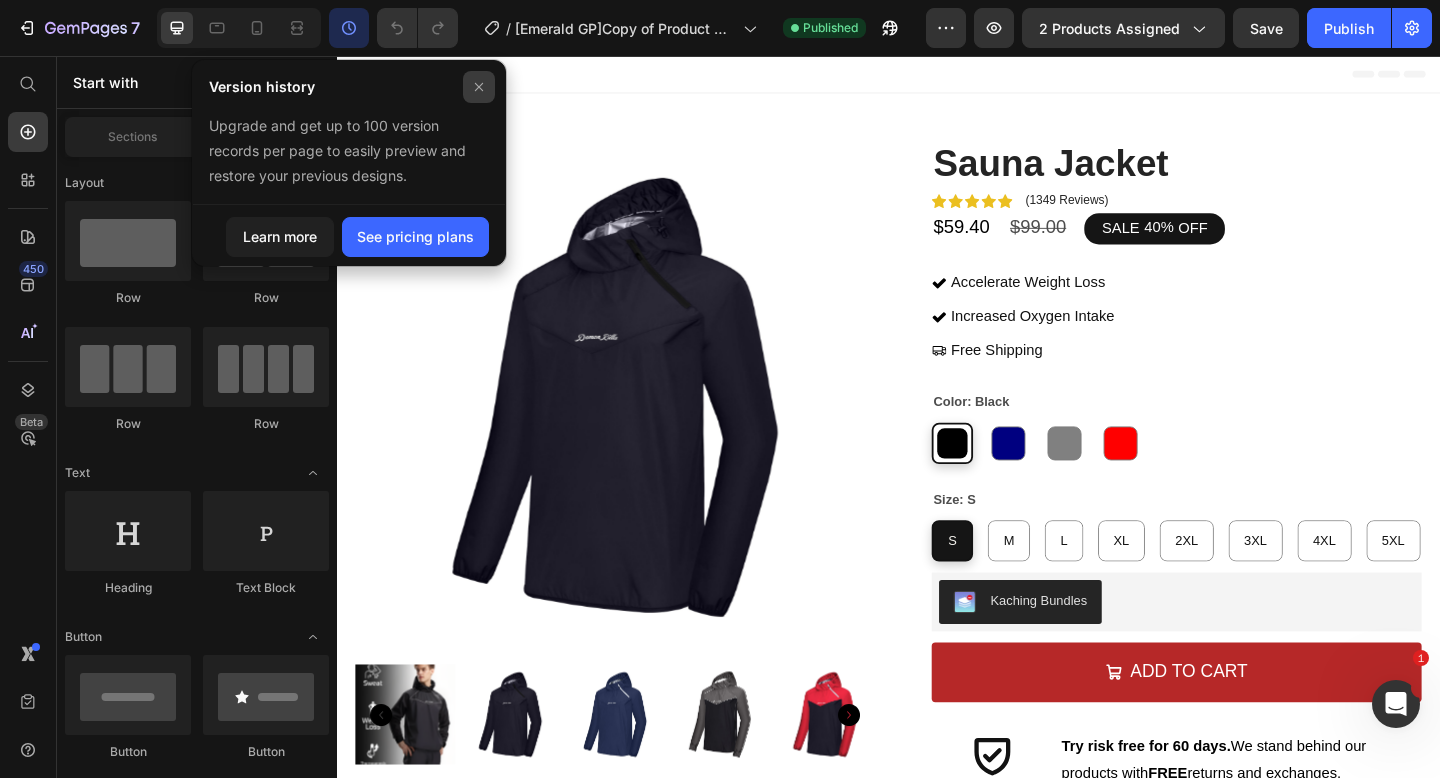 click at bounding box center [479, 87] 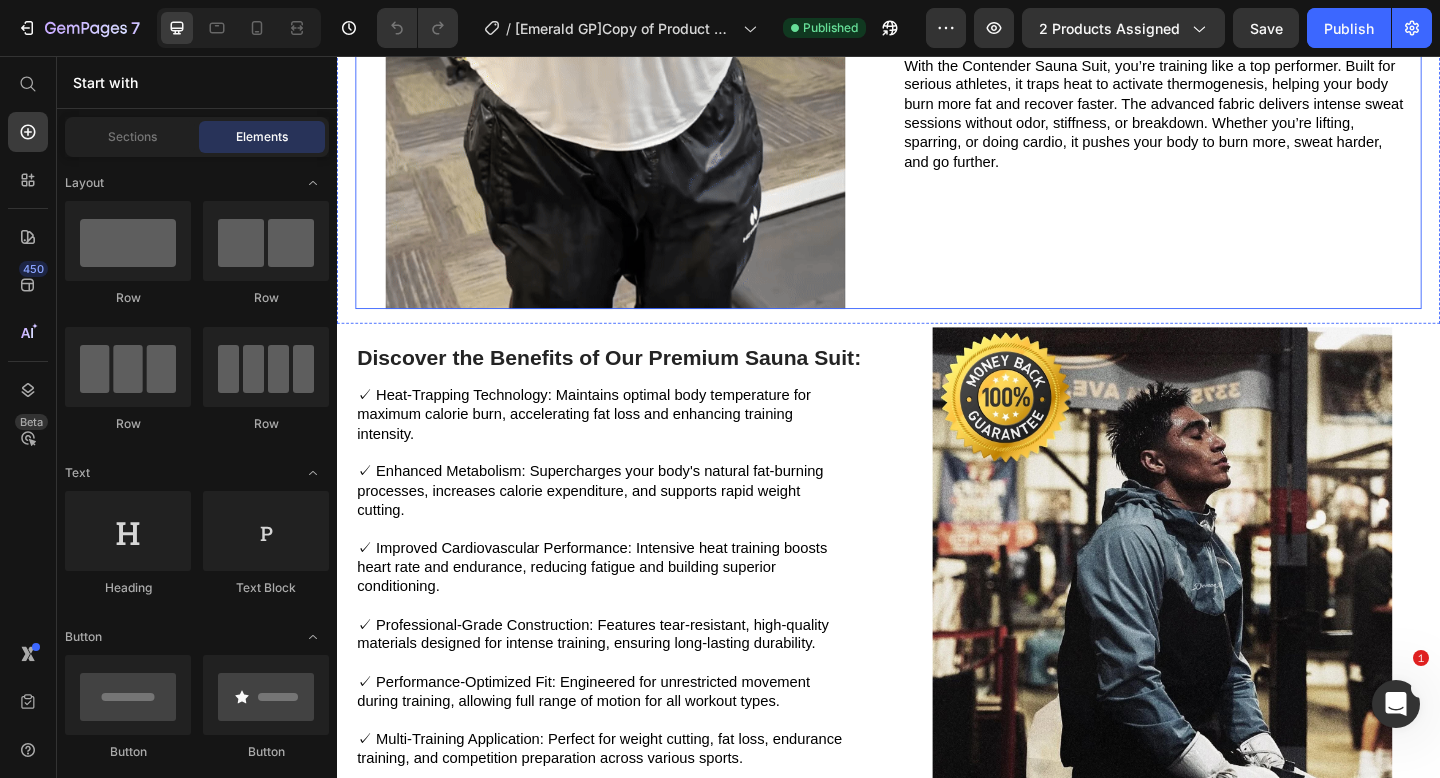 scroll, scrollTop: 1348, scrollLeft: 0, axis: vertical 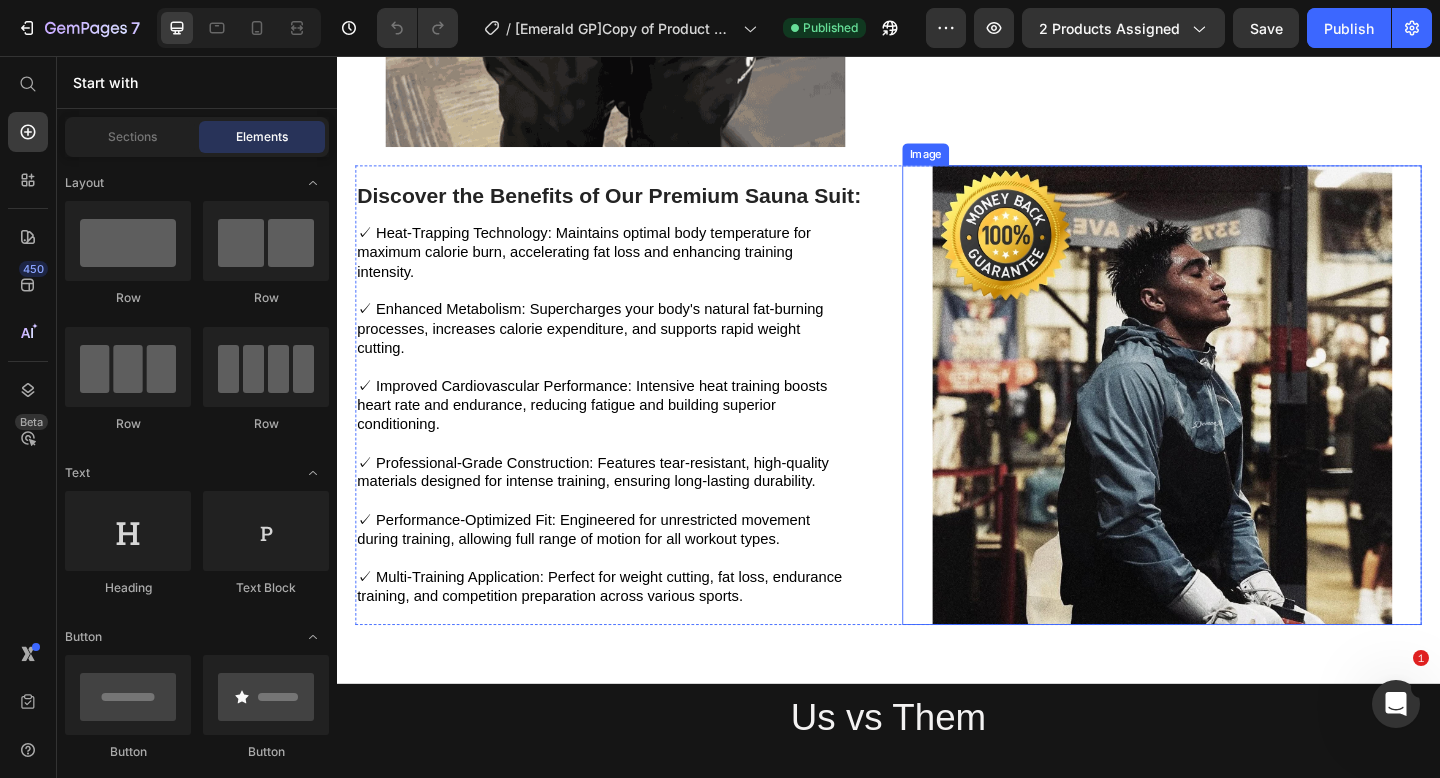 click at bounding box center (1234, 425) 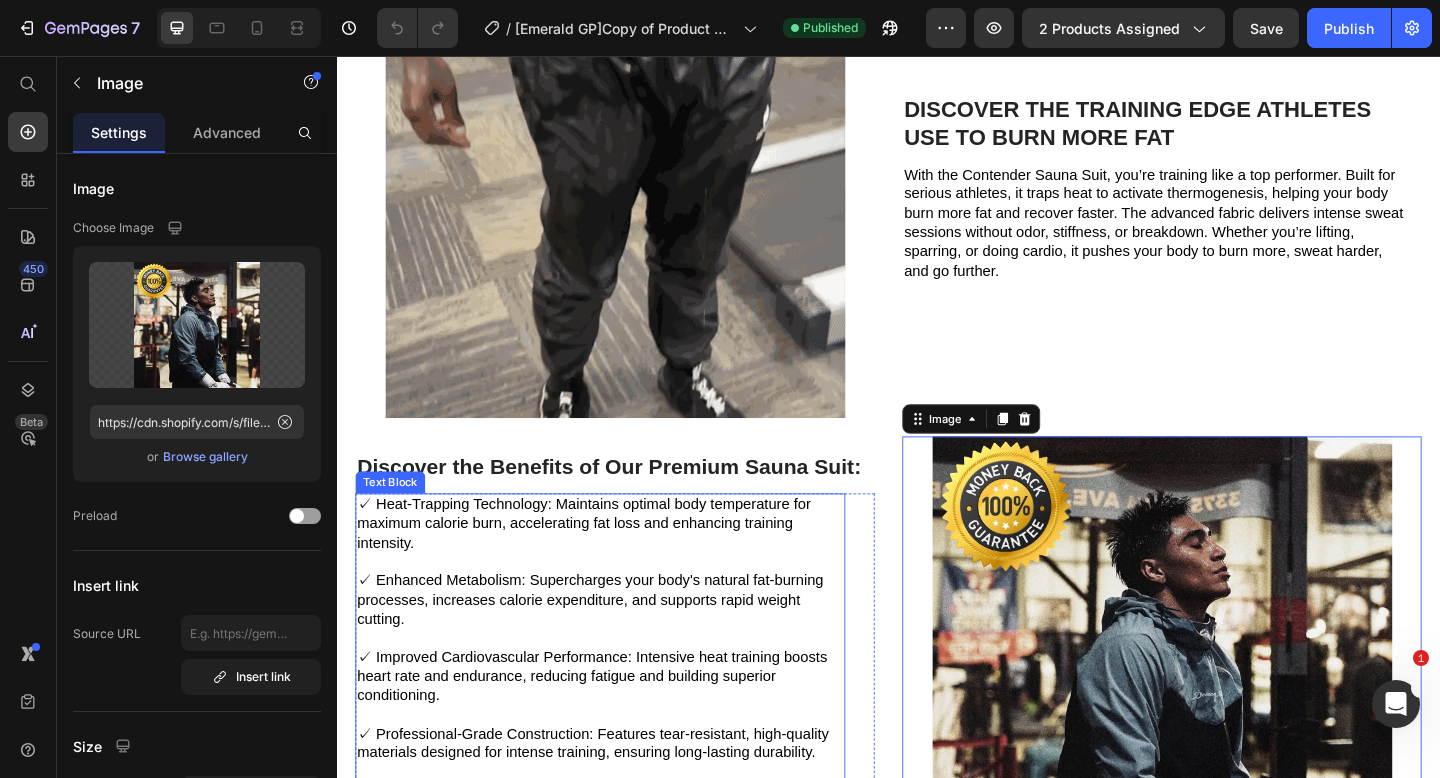 scroll, scrollTop: 510, scrollLeft: 0, axis: vertical 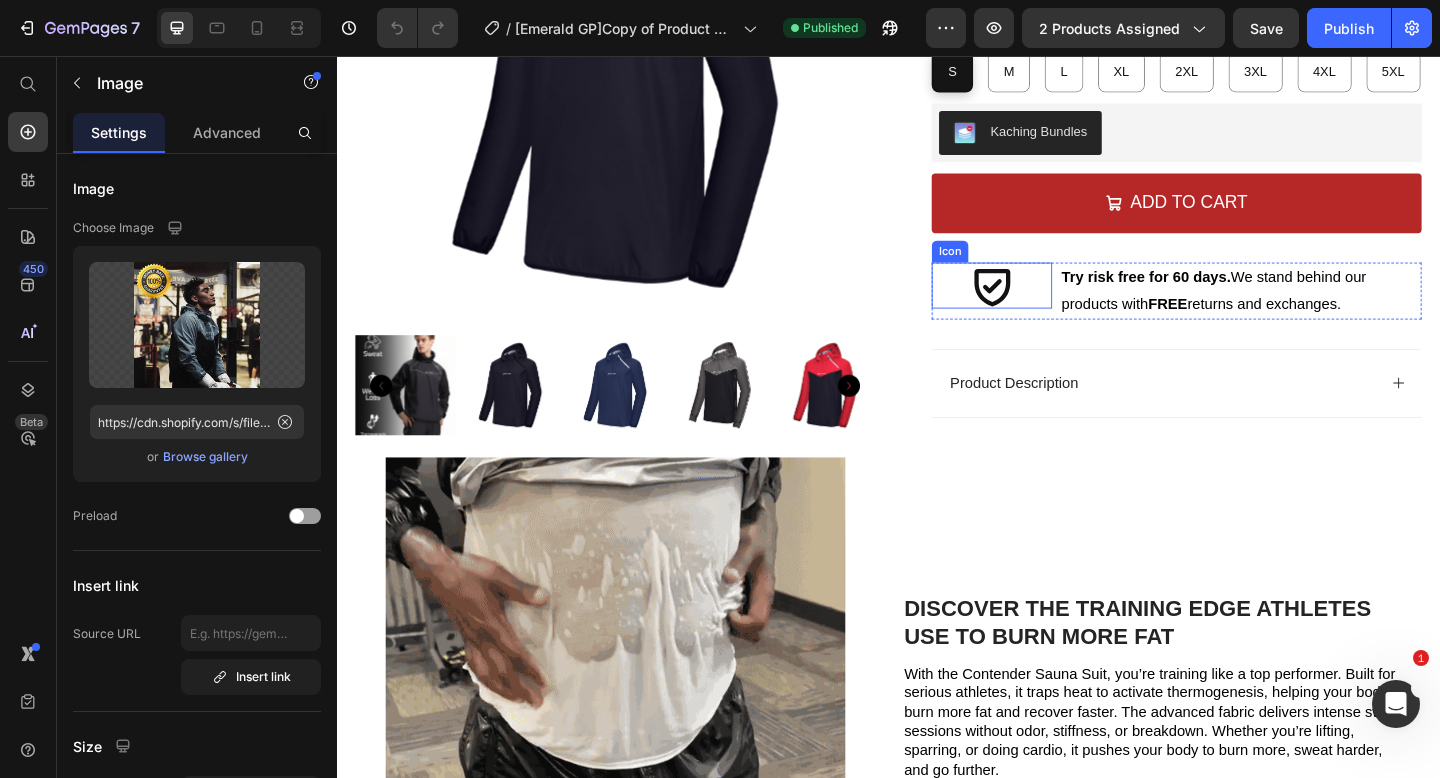 click on "Icon" at bounding box center [1049, 306] 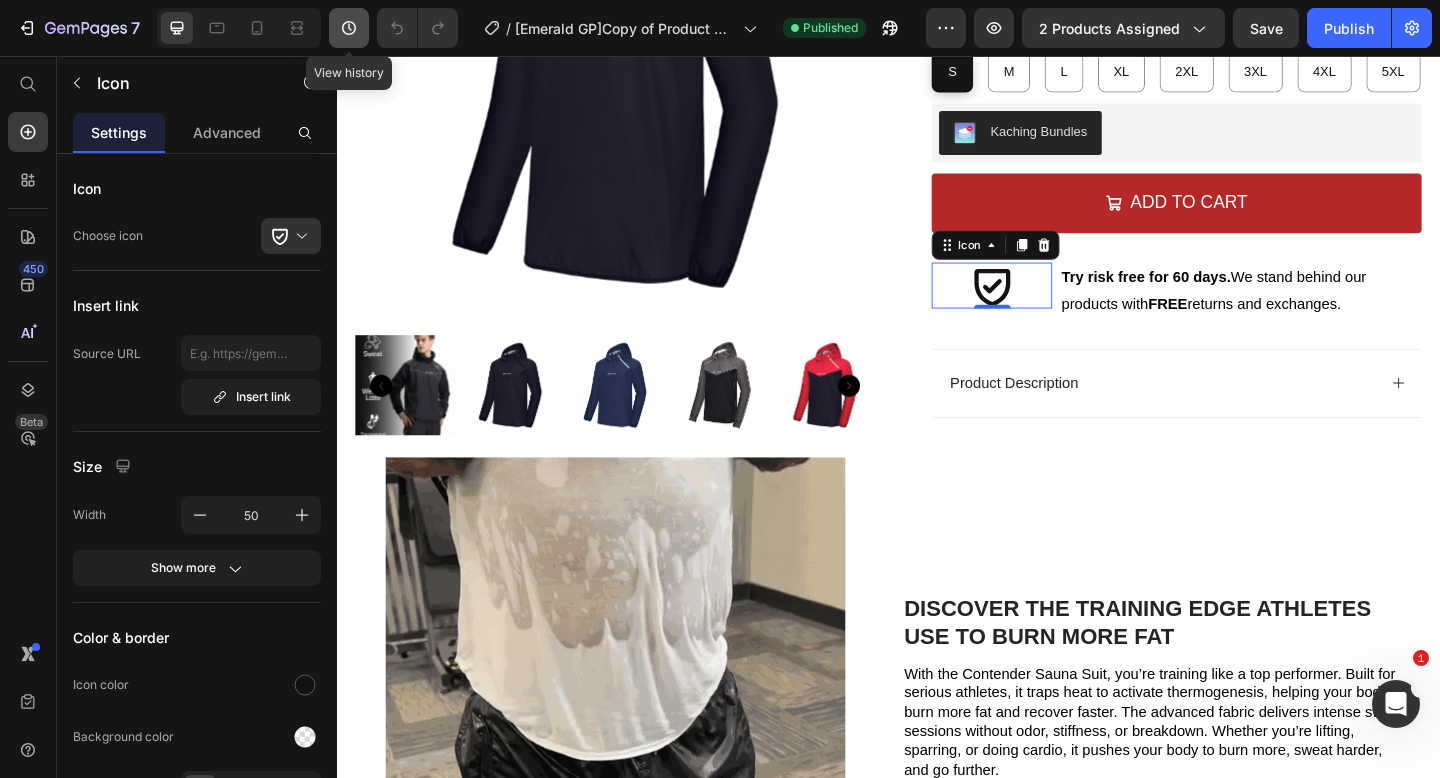 click 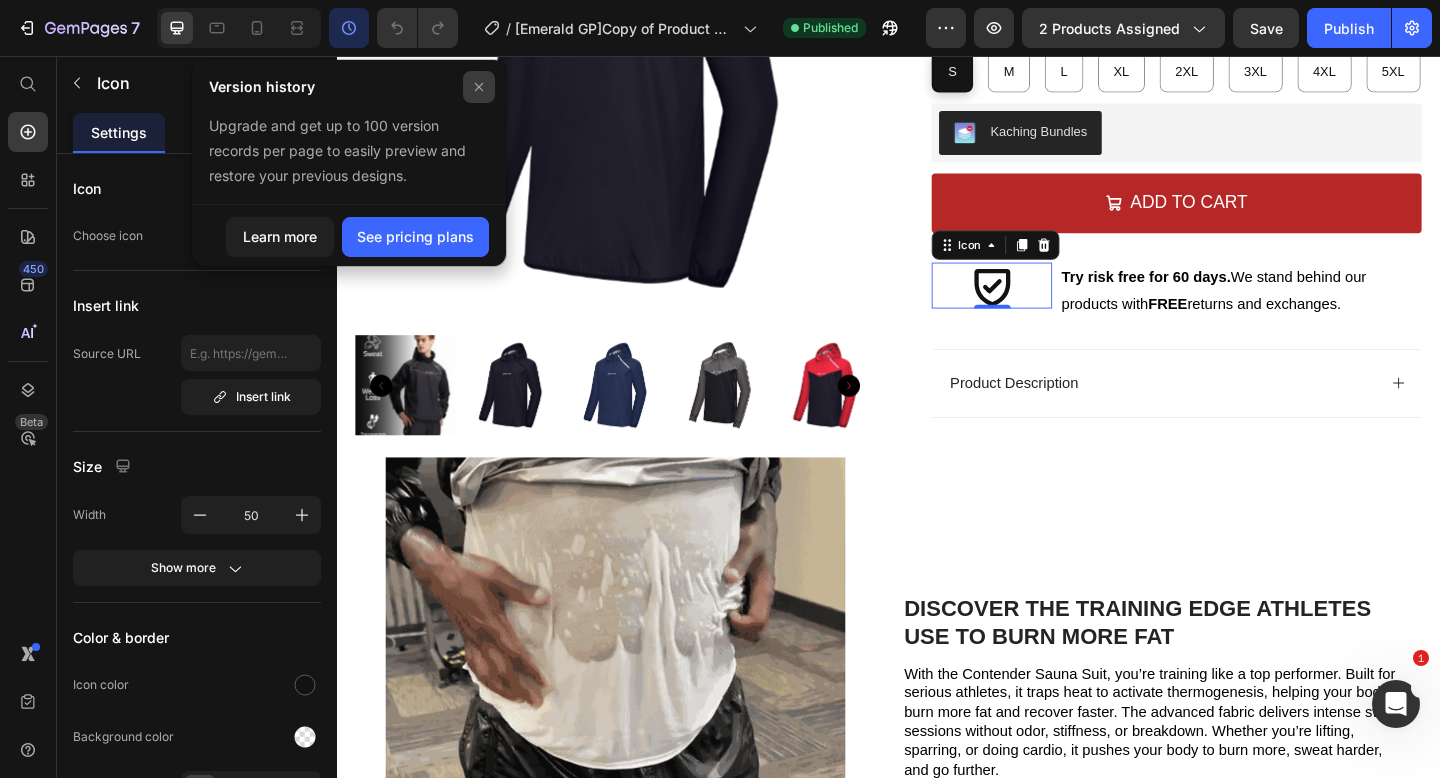 click 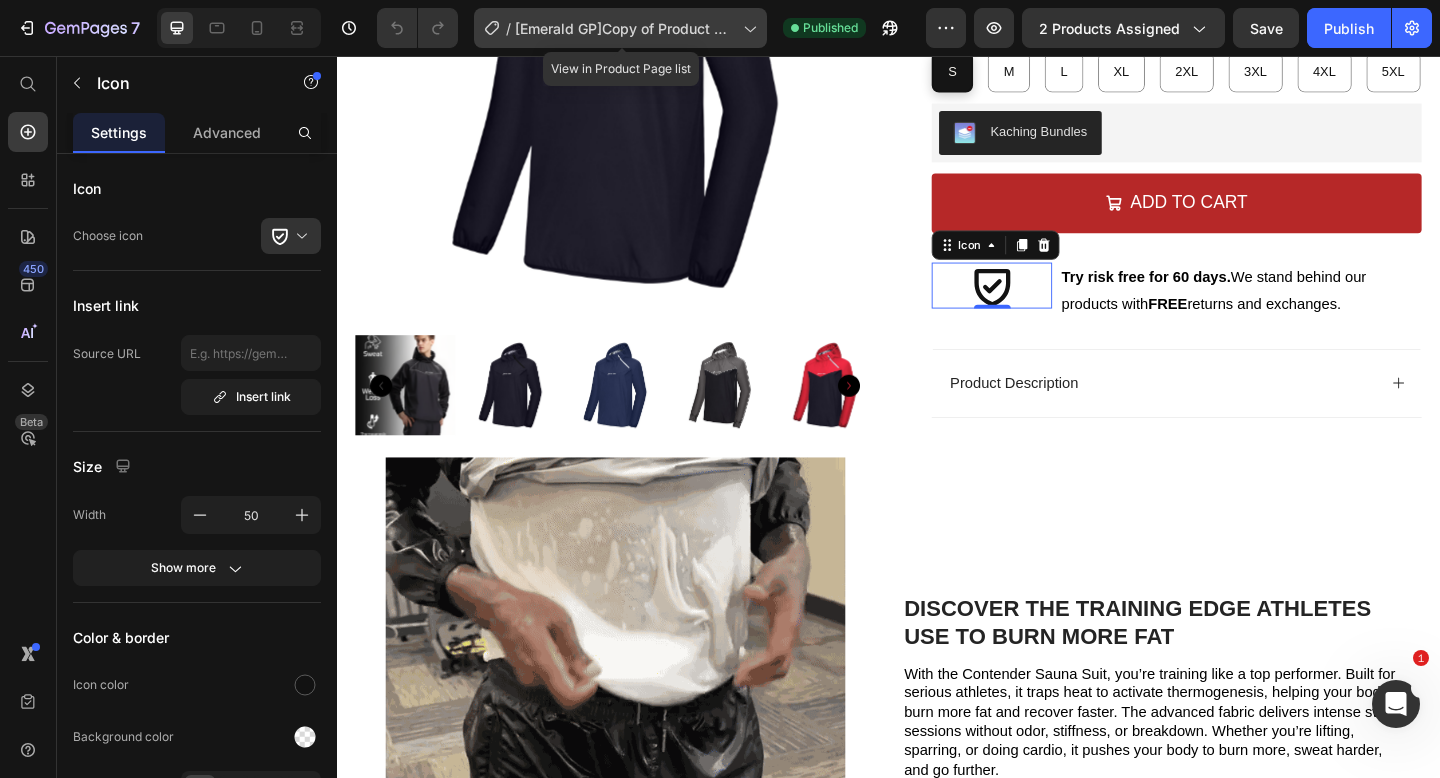 click on "[Emerald GP]Copy of Product Page - May 23, 14:58:59" at bounding box center (625, 28) 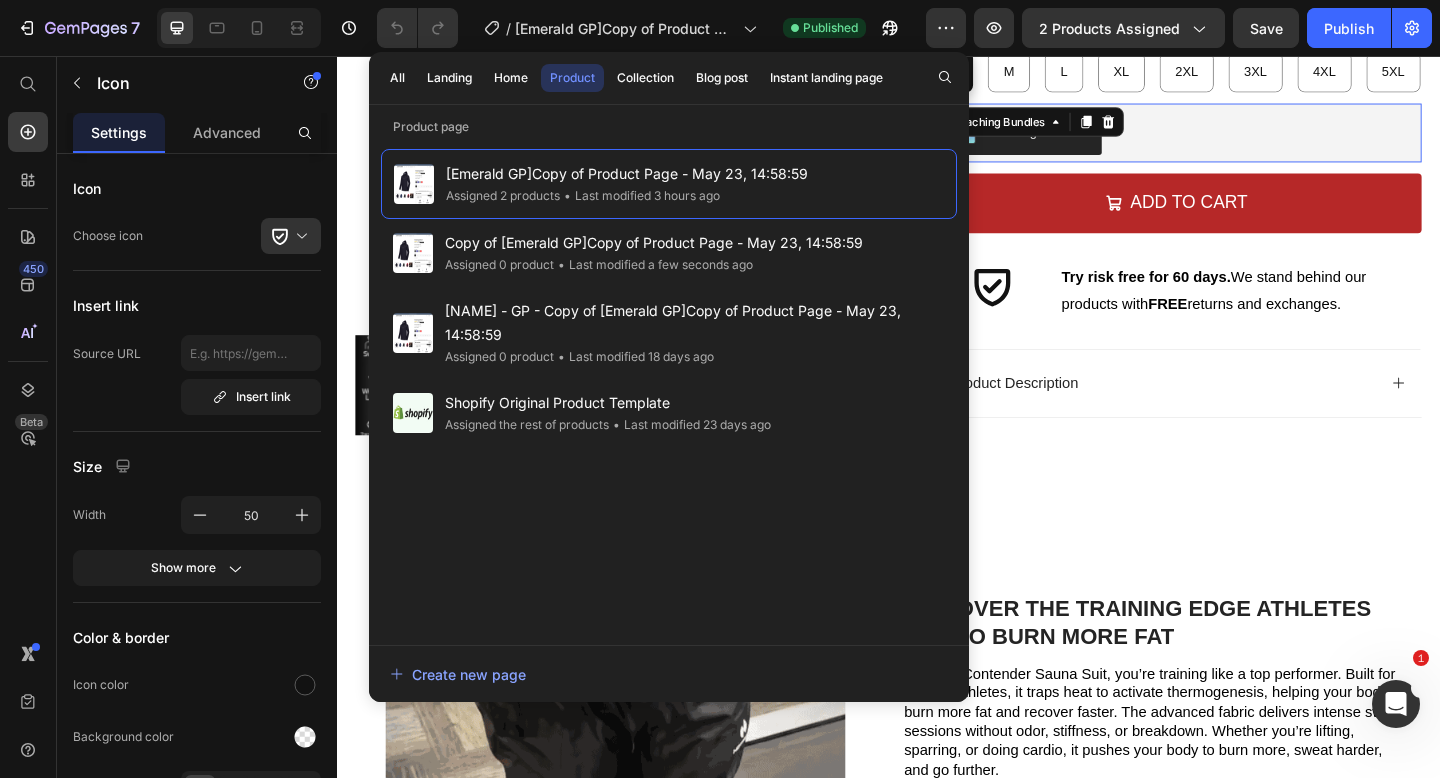 click on "Kaching Bundles" at bounding box center [1250, 140] 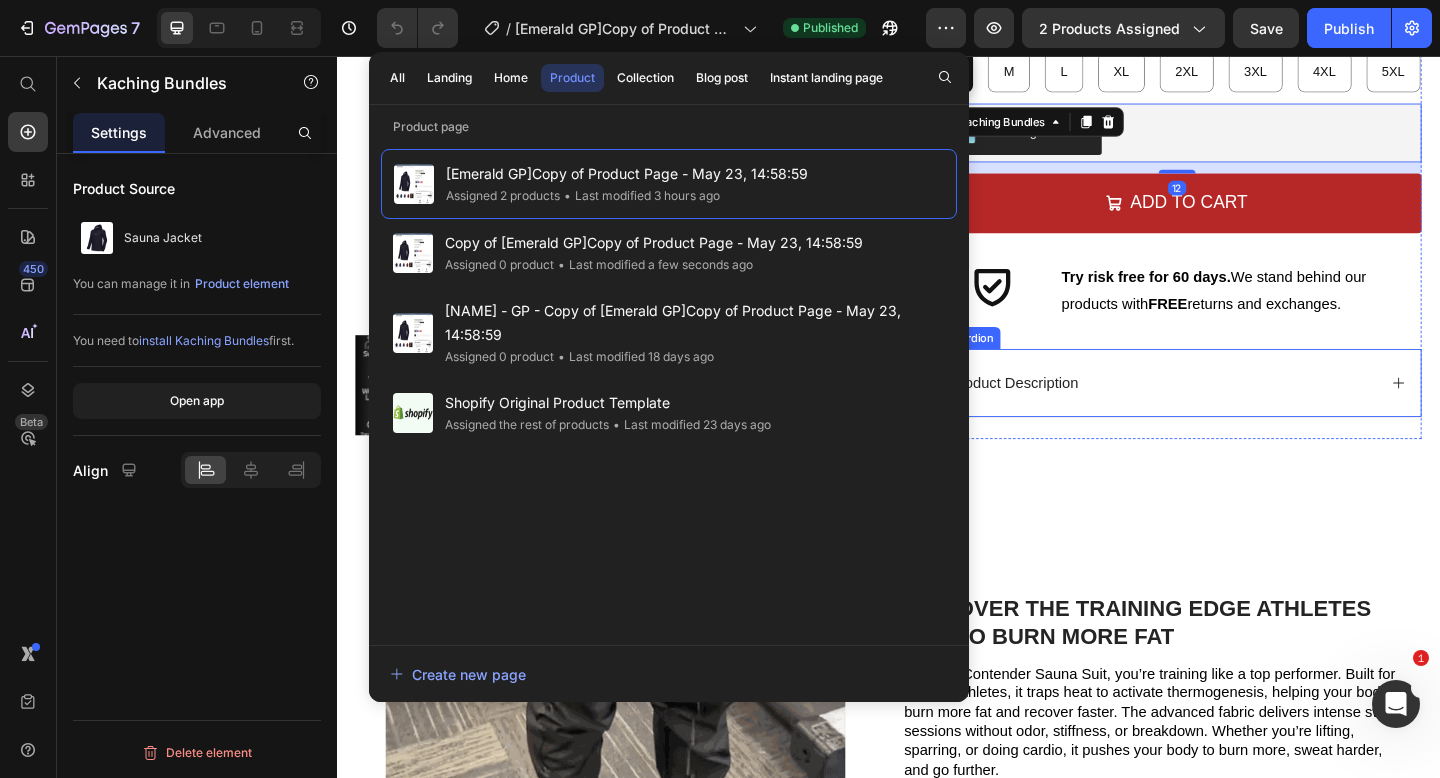 click on "Product Description" at bounding box center [1250, 412] 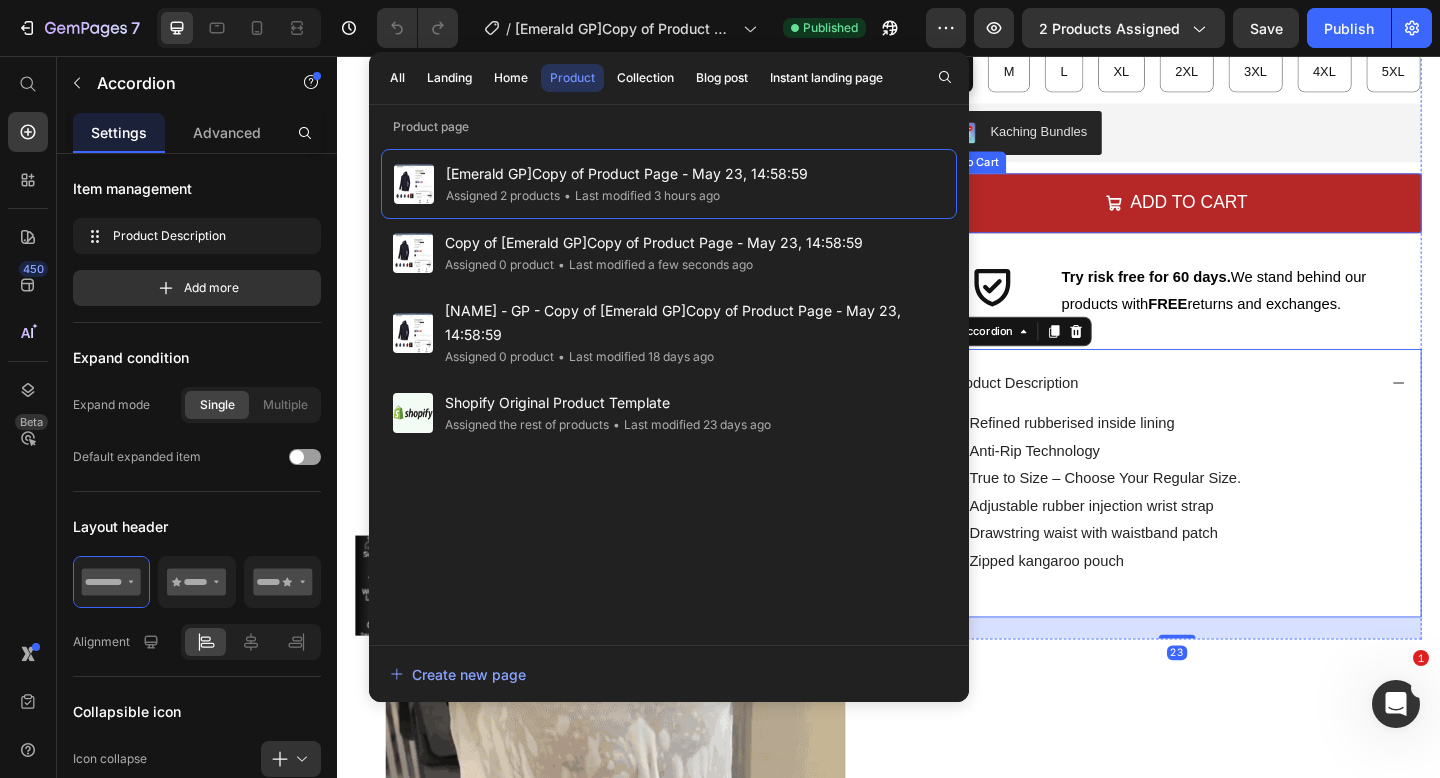 click on "Kaching Bundles" at bounding box center (1250, 140) 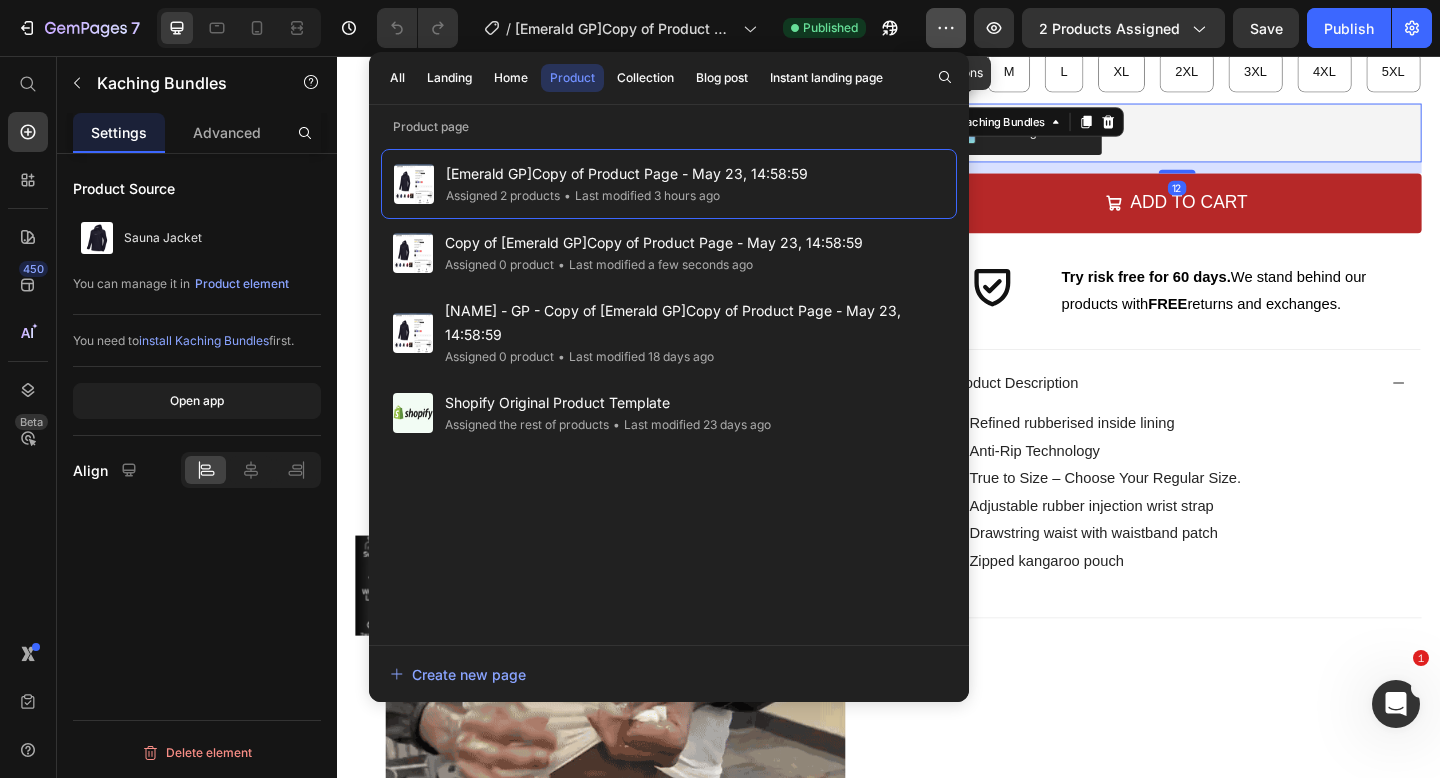 click 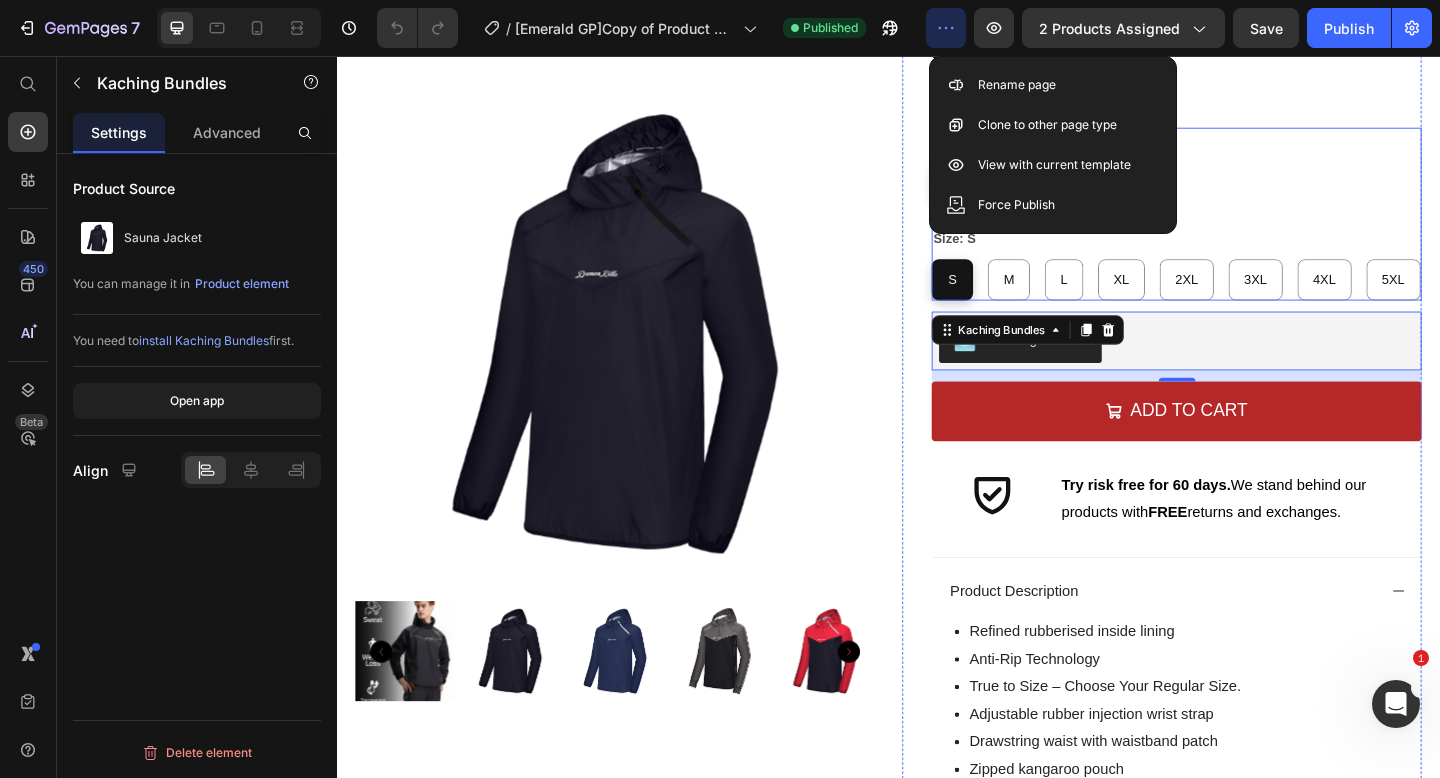 scroll, scrollTop: 133, scrollLeft: 0, axis: vertical 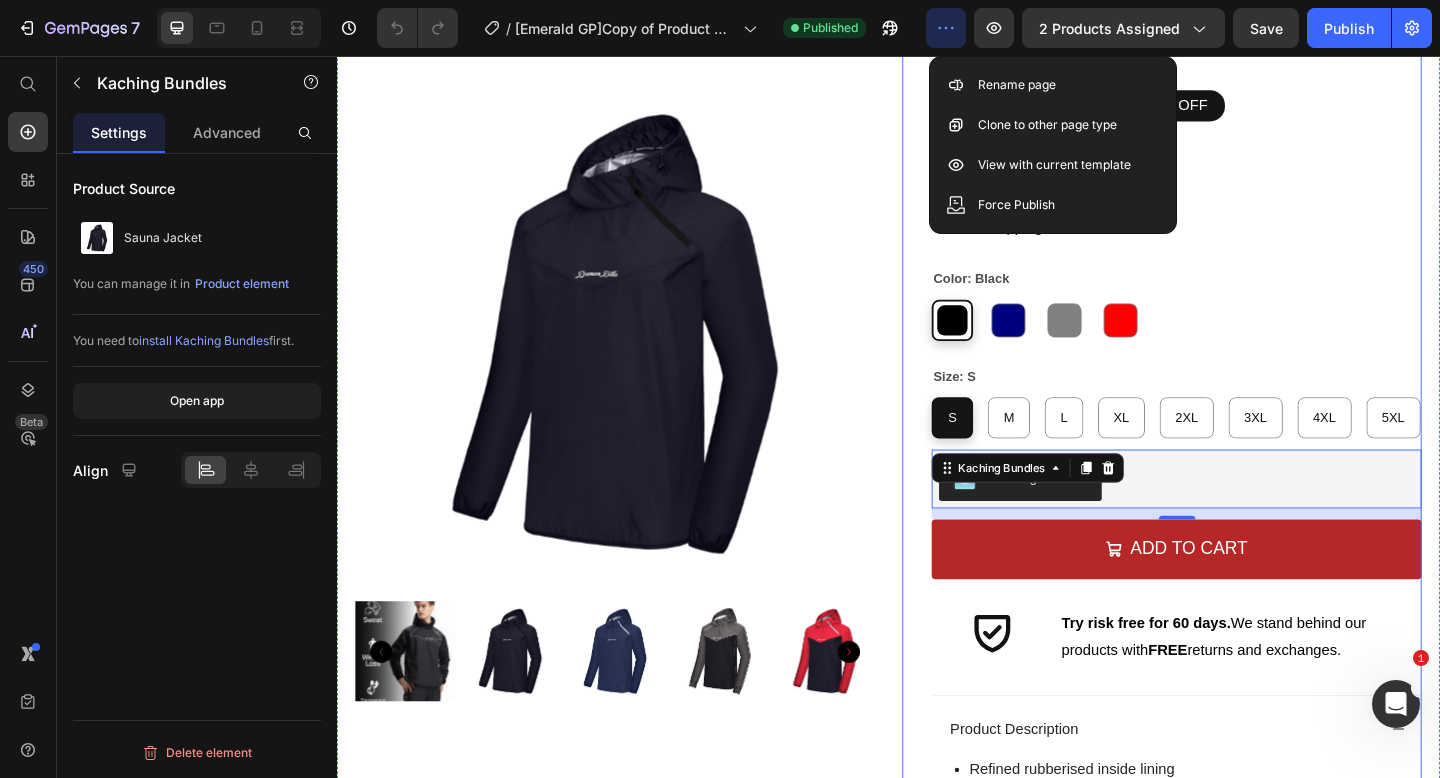 click on "Accelerate Weight Loss
Increased Oxygen Intake
Free Shipping" at bounding box center (1250, 206) 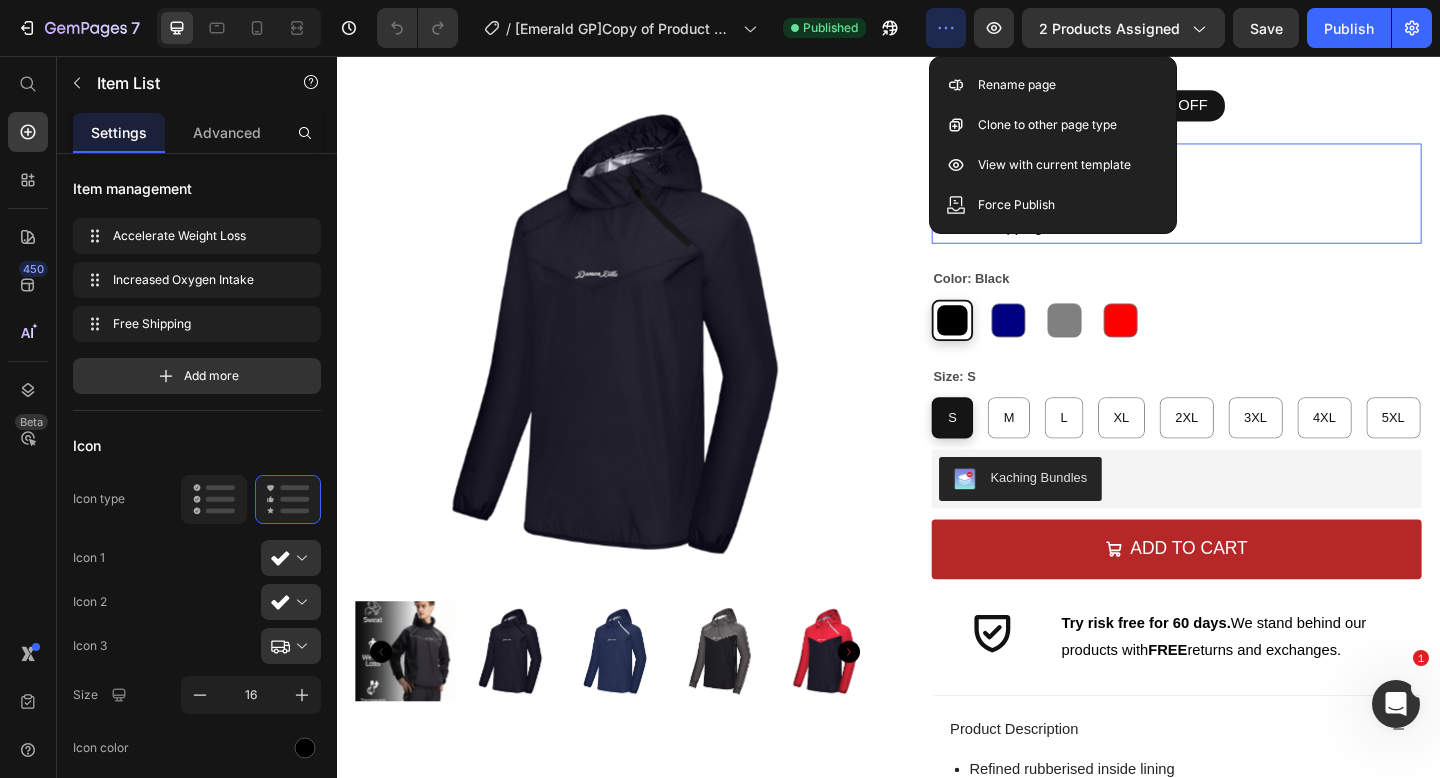scroll, scrollTop: 103, scrollLeft: 0, axis: vertical 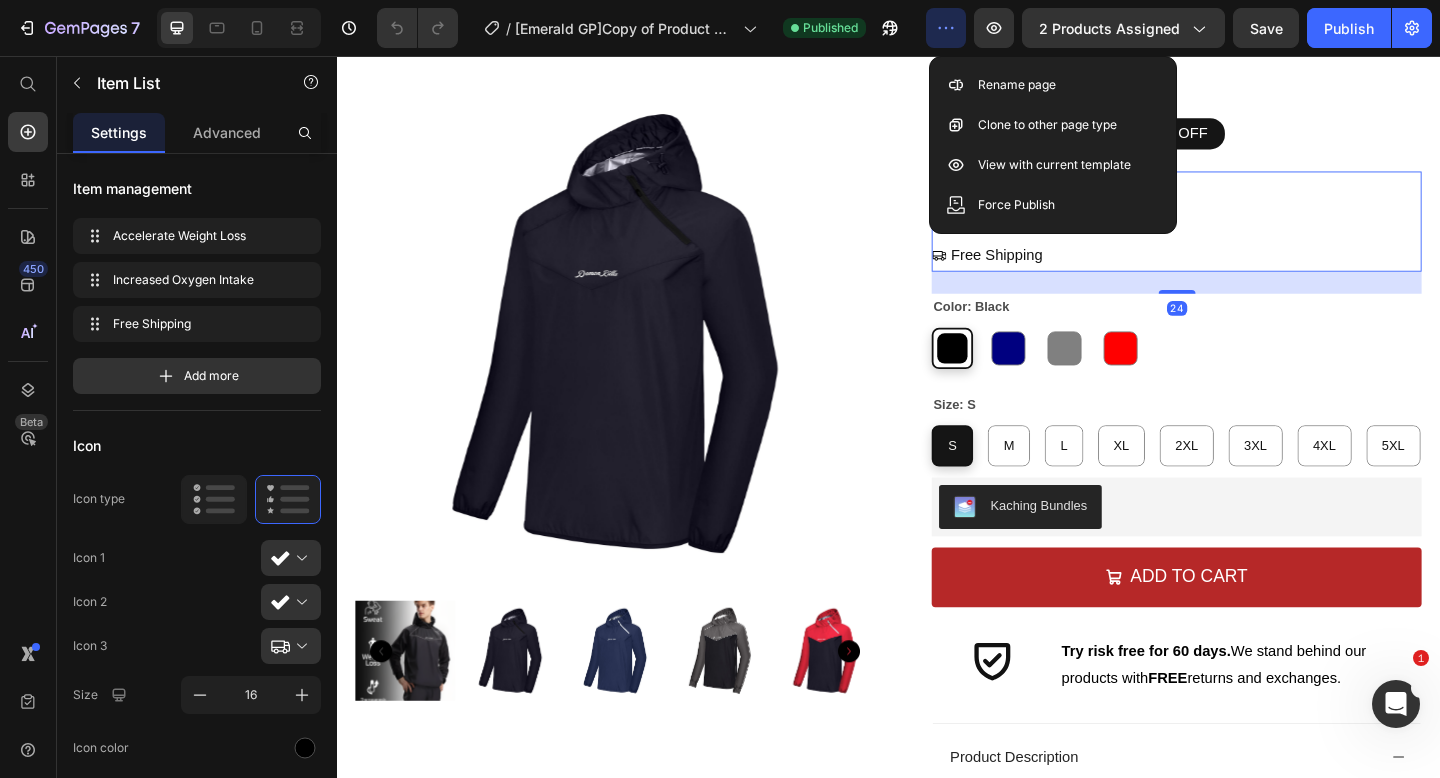 click 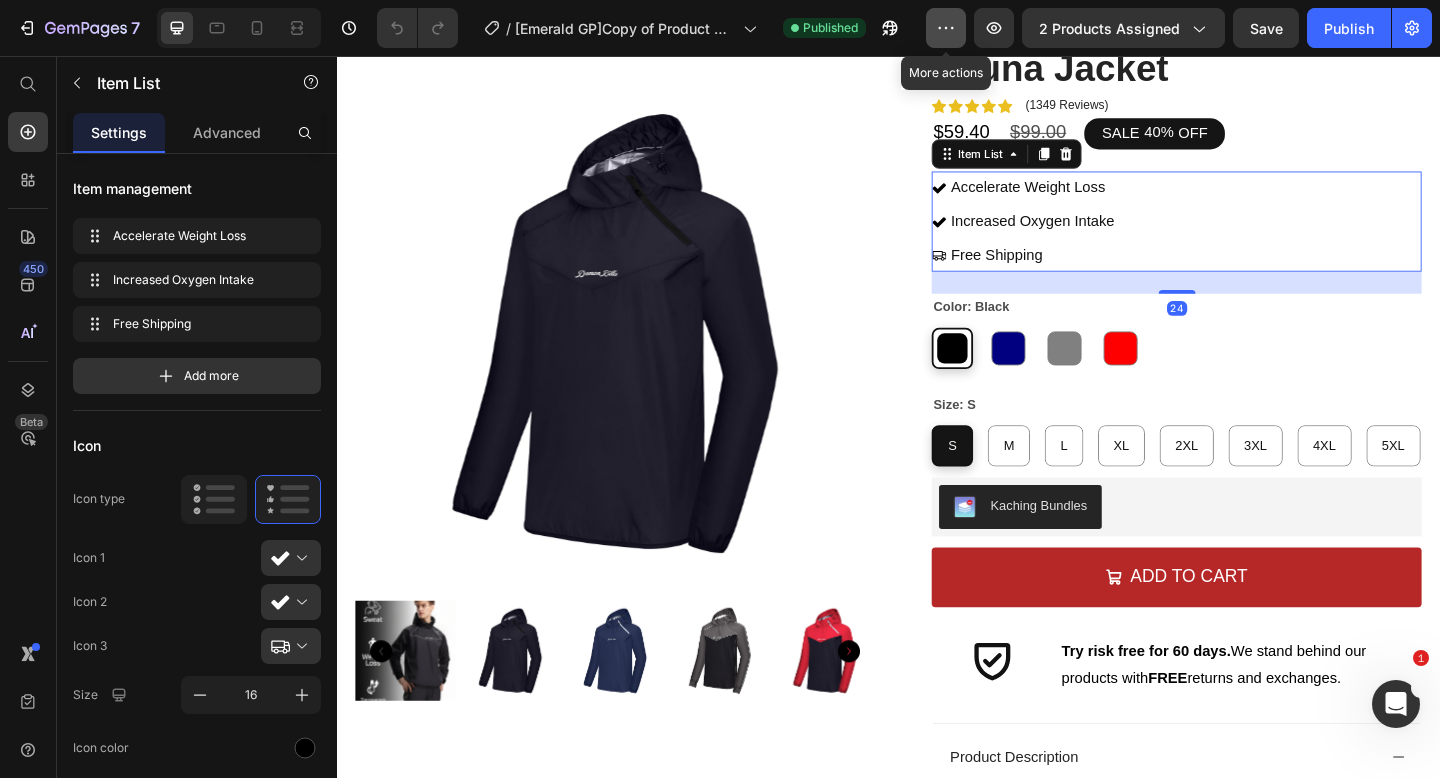 click 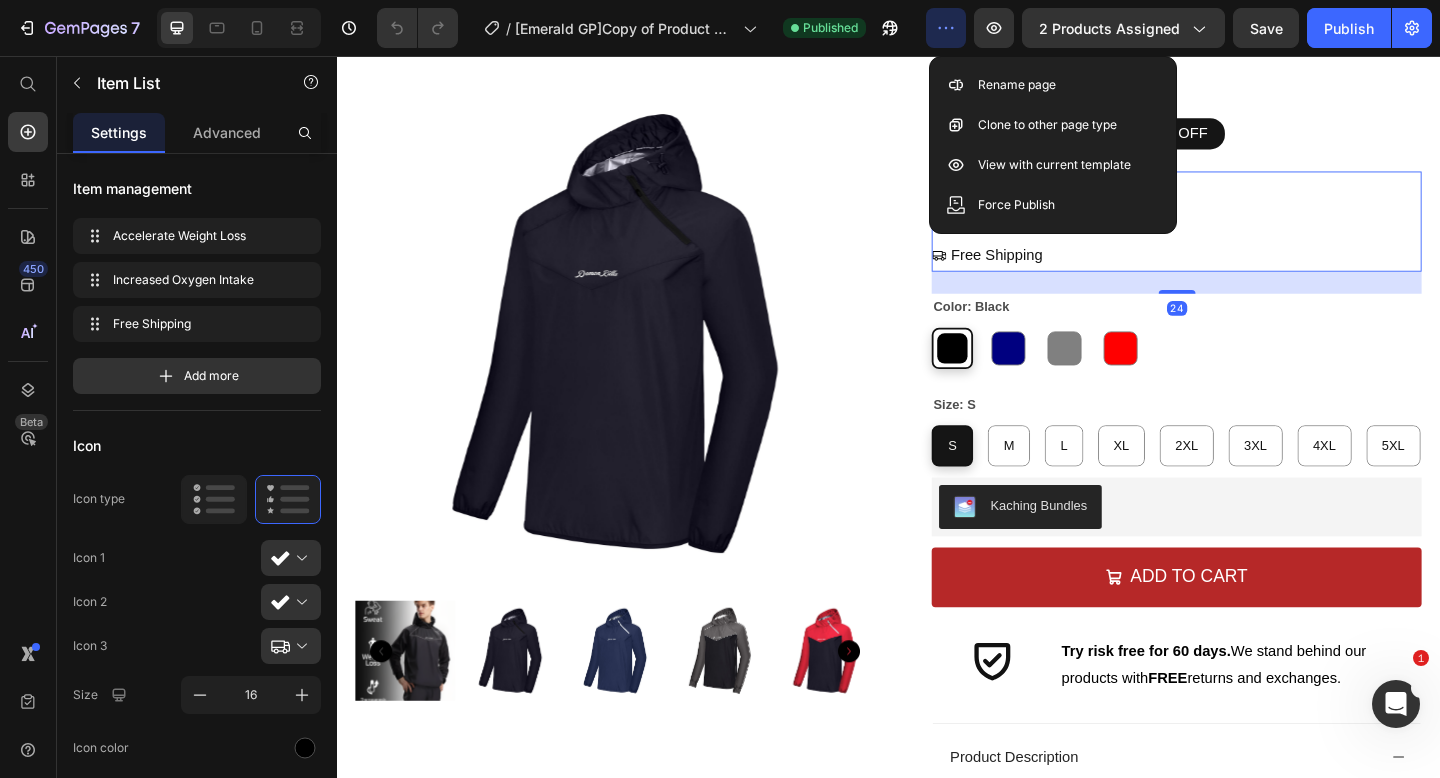 click 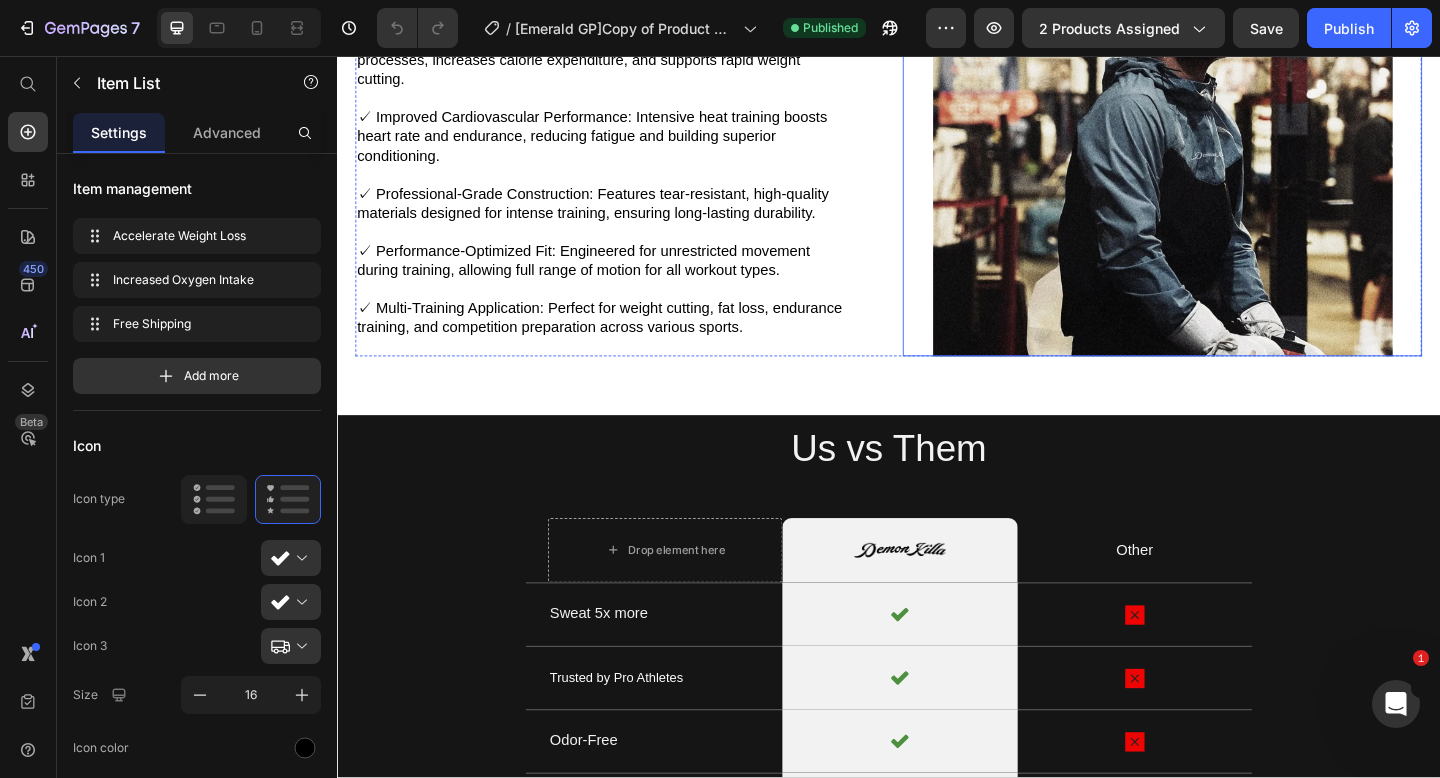 scroll, scrollTop: 1943, scrollLeft: 0, axis: vertical 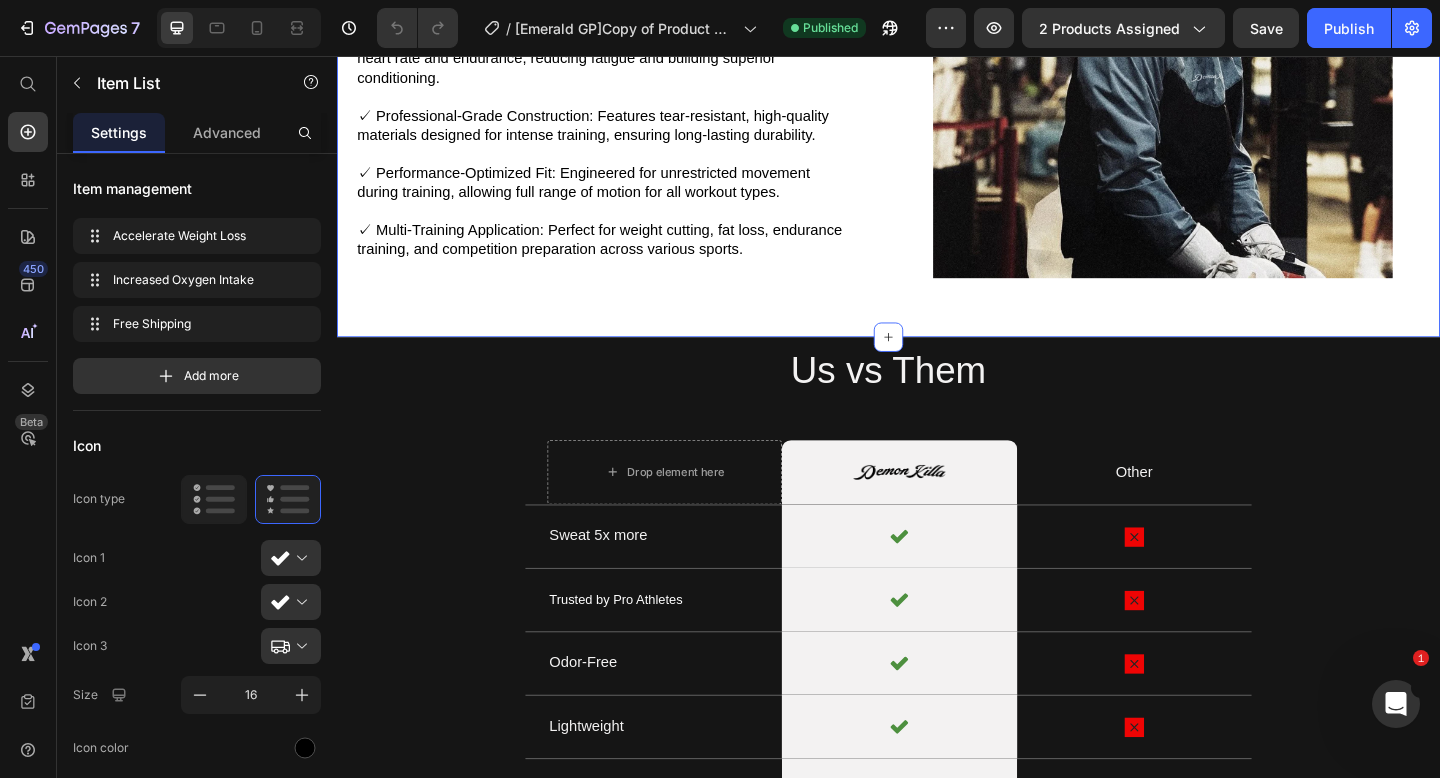 click at bounding box center [1234, 48] 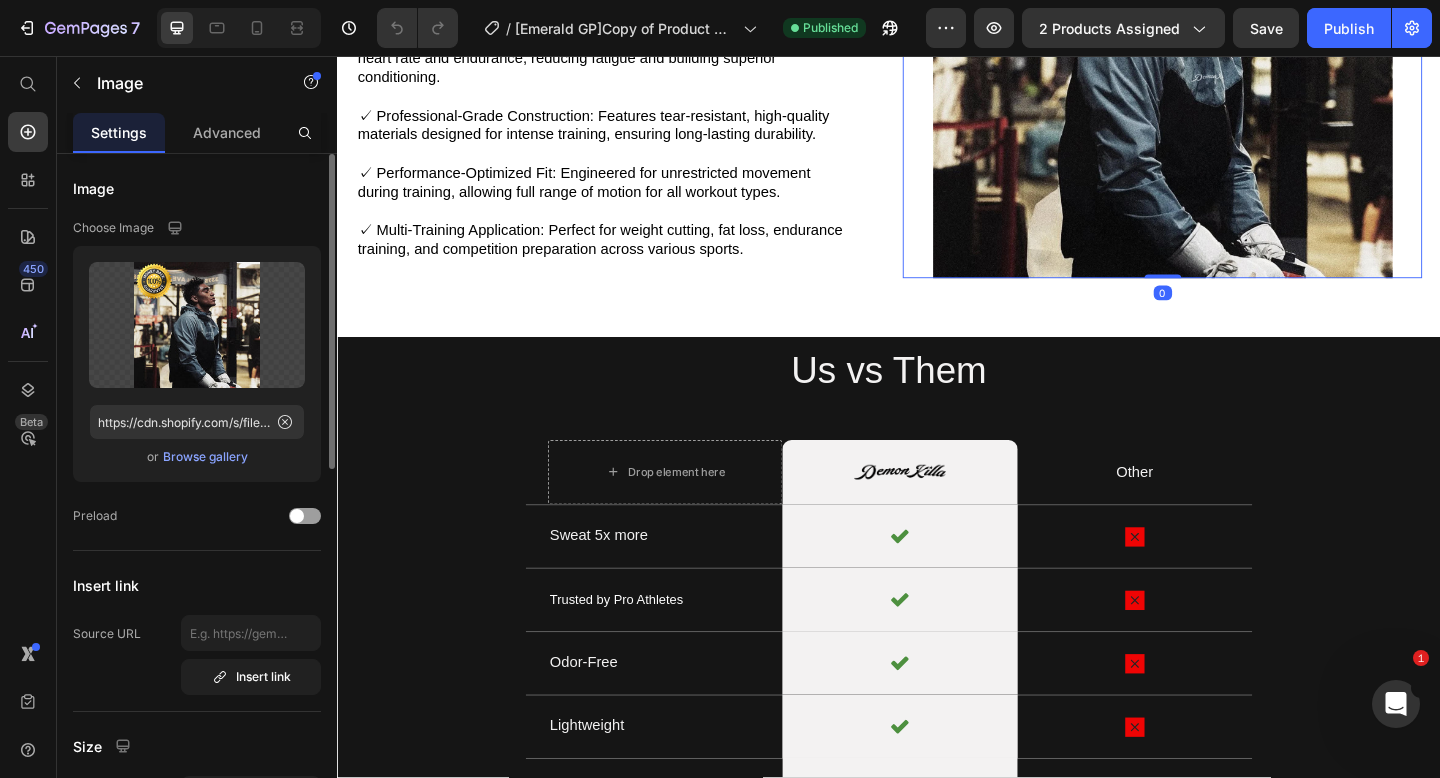 click on "Browse gallery" at bounding box center (205, 457) 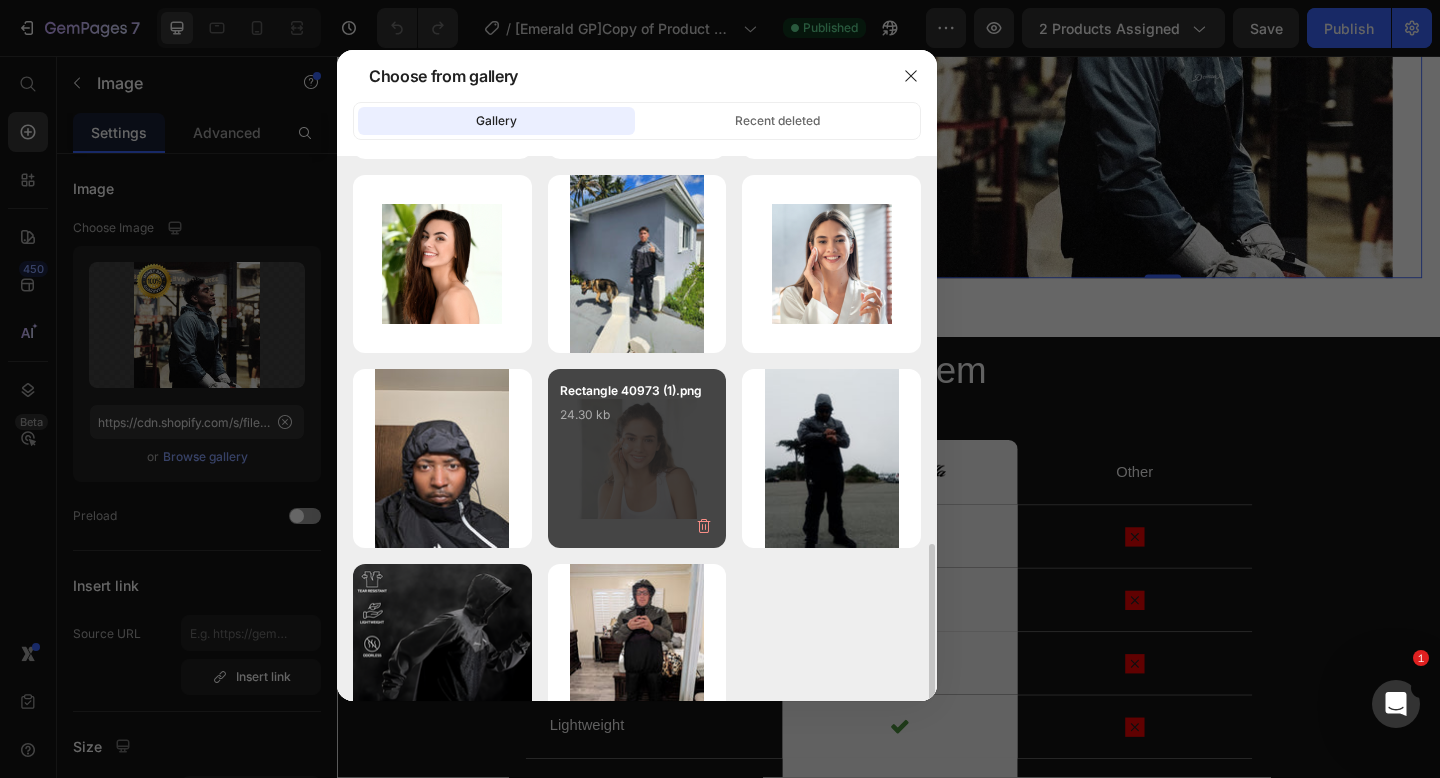 scroll, scrollTop: 834, scrollLeft: 0, axis: vertical 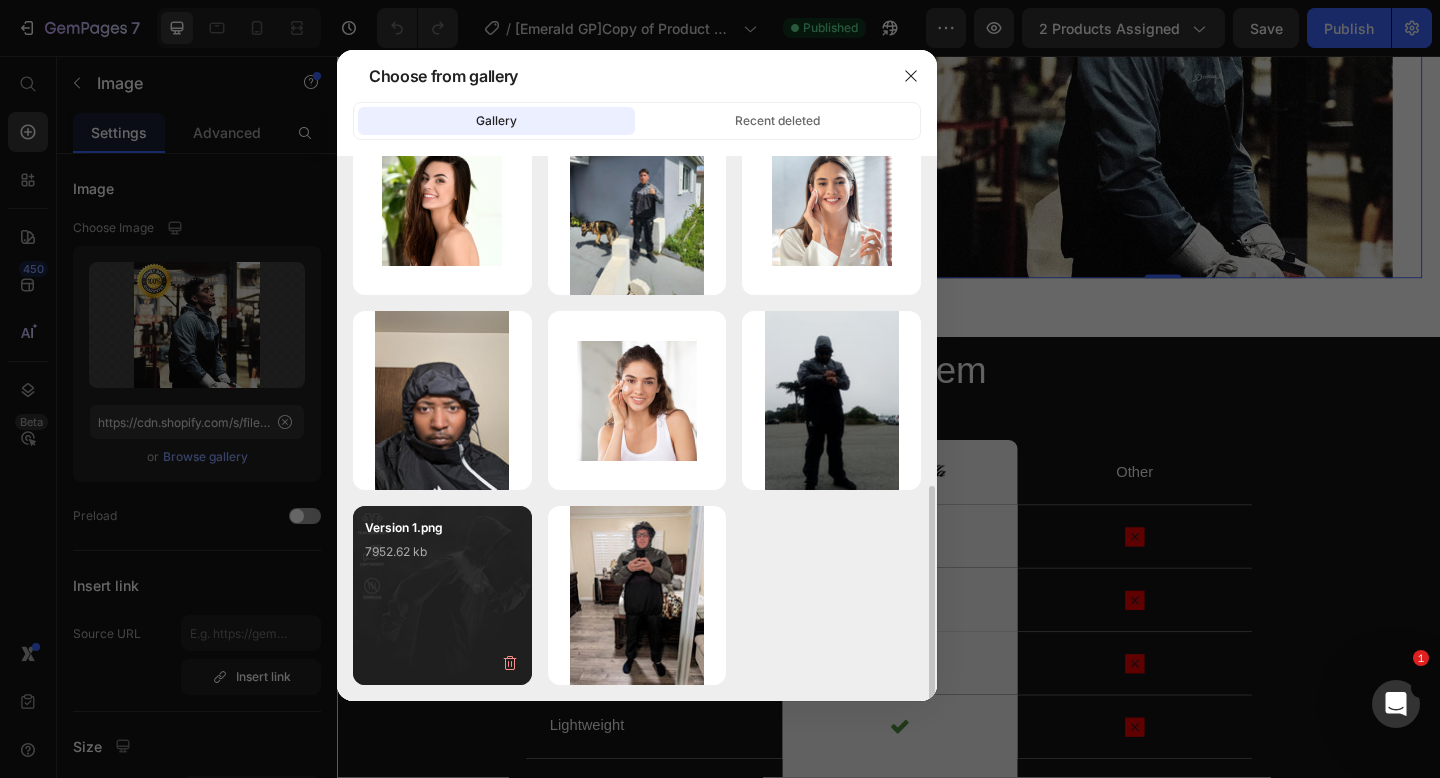 click on "Version 1.png 7952.62 kb" at bounding box center (442, 558) 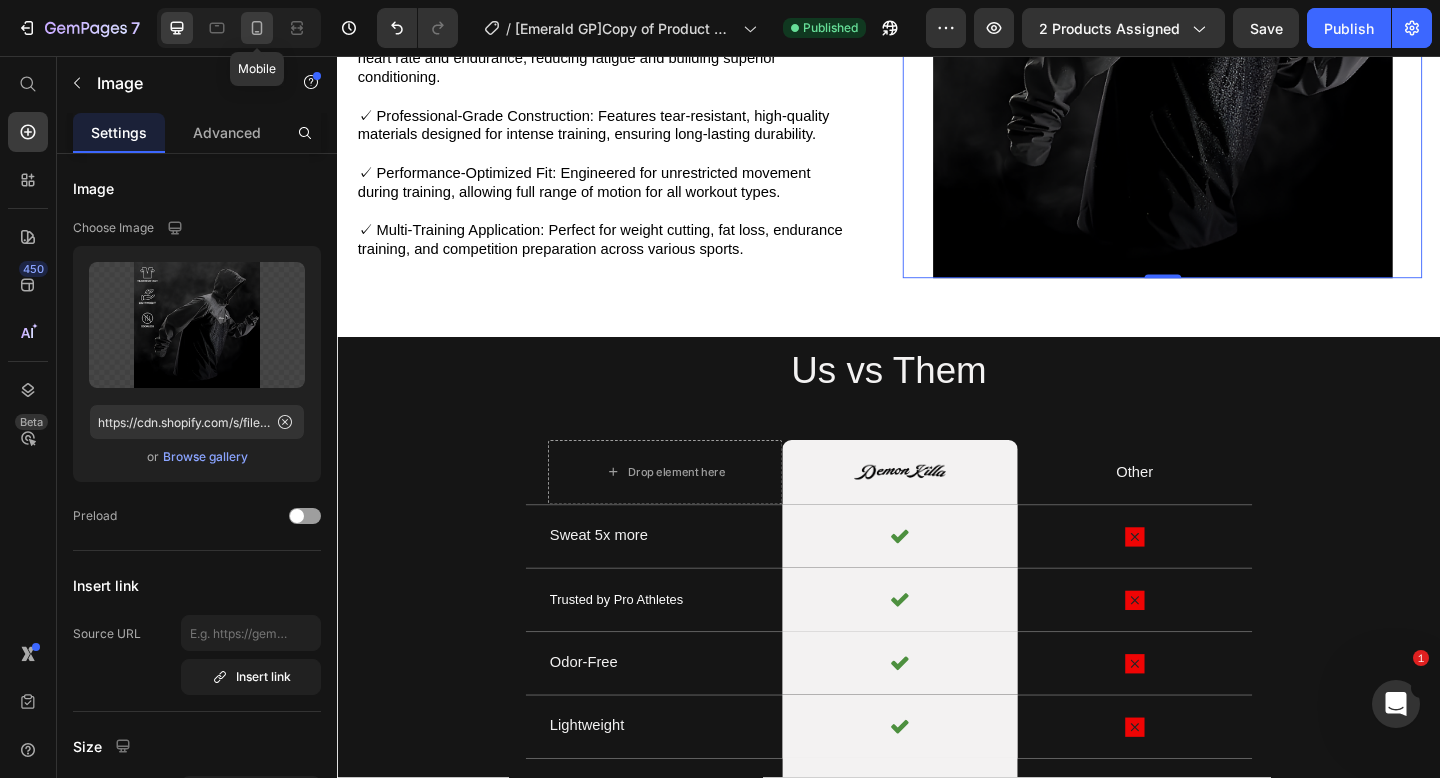 click 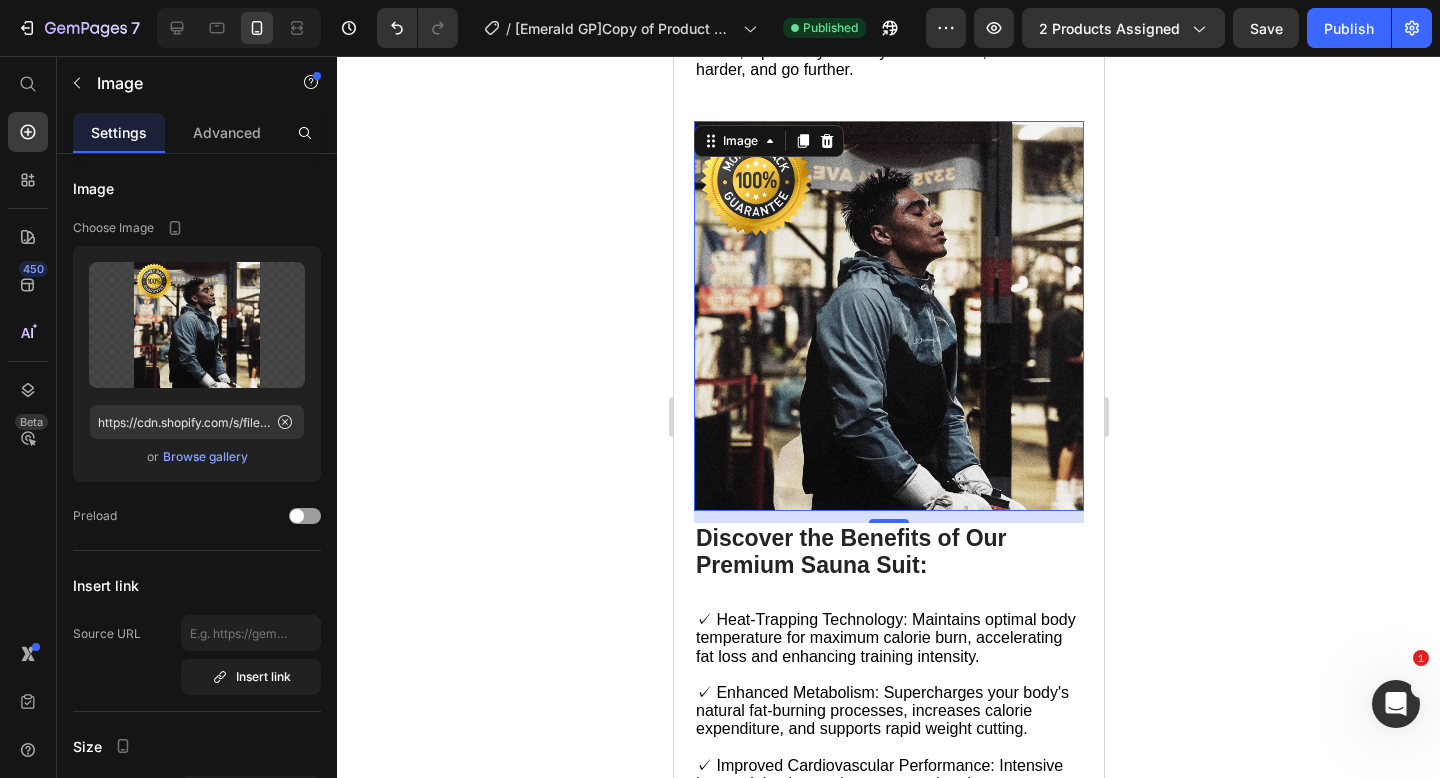 scroll, scrollTop: 1726, scrollLeft: 0, axis: vertical 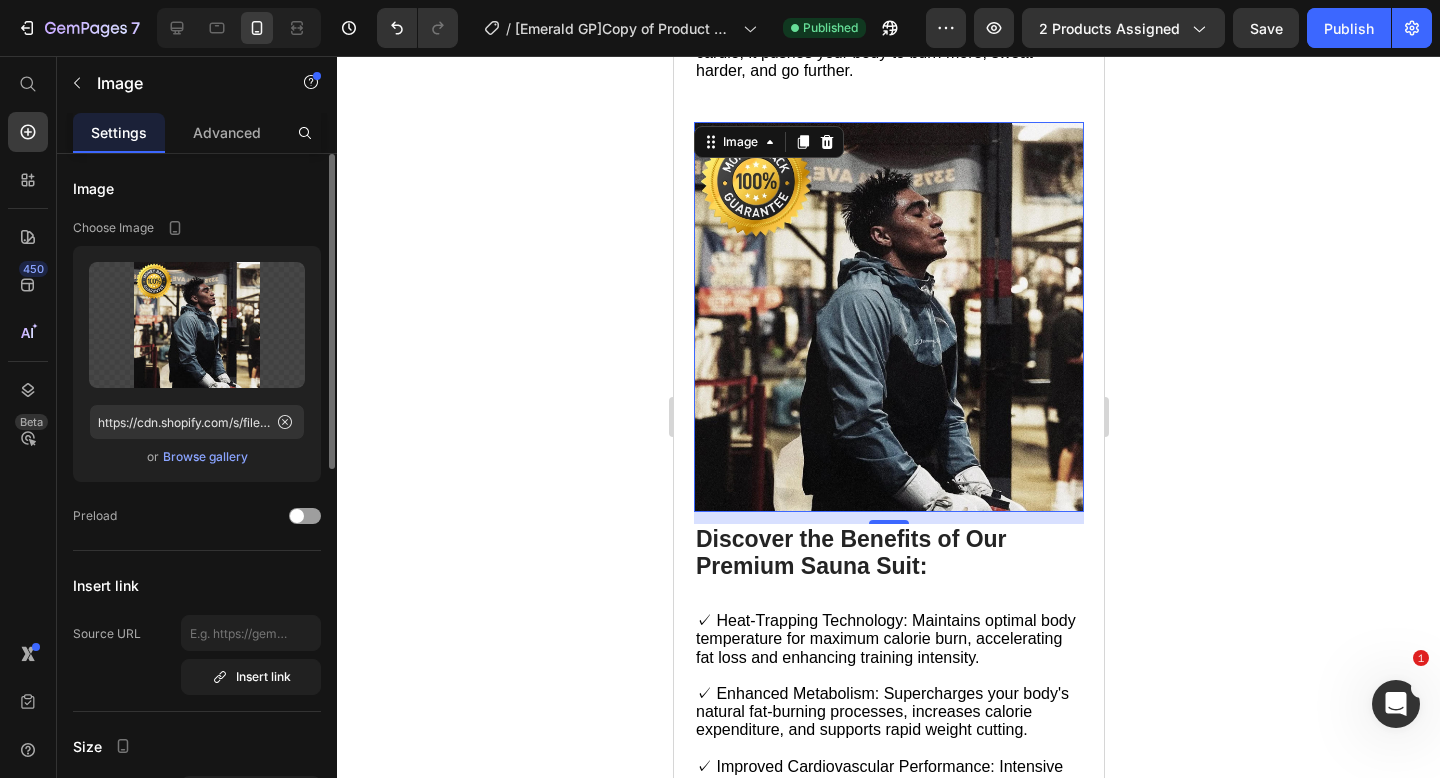 click on "Browse gallery" at bounding box center (205, 457) 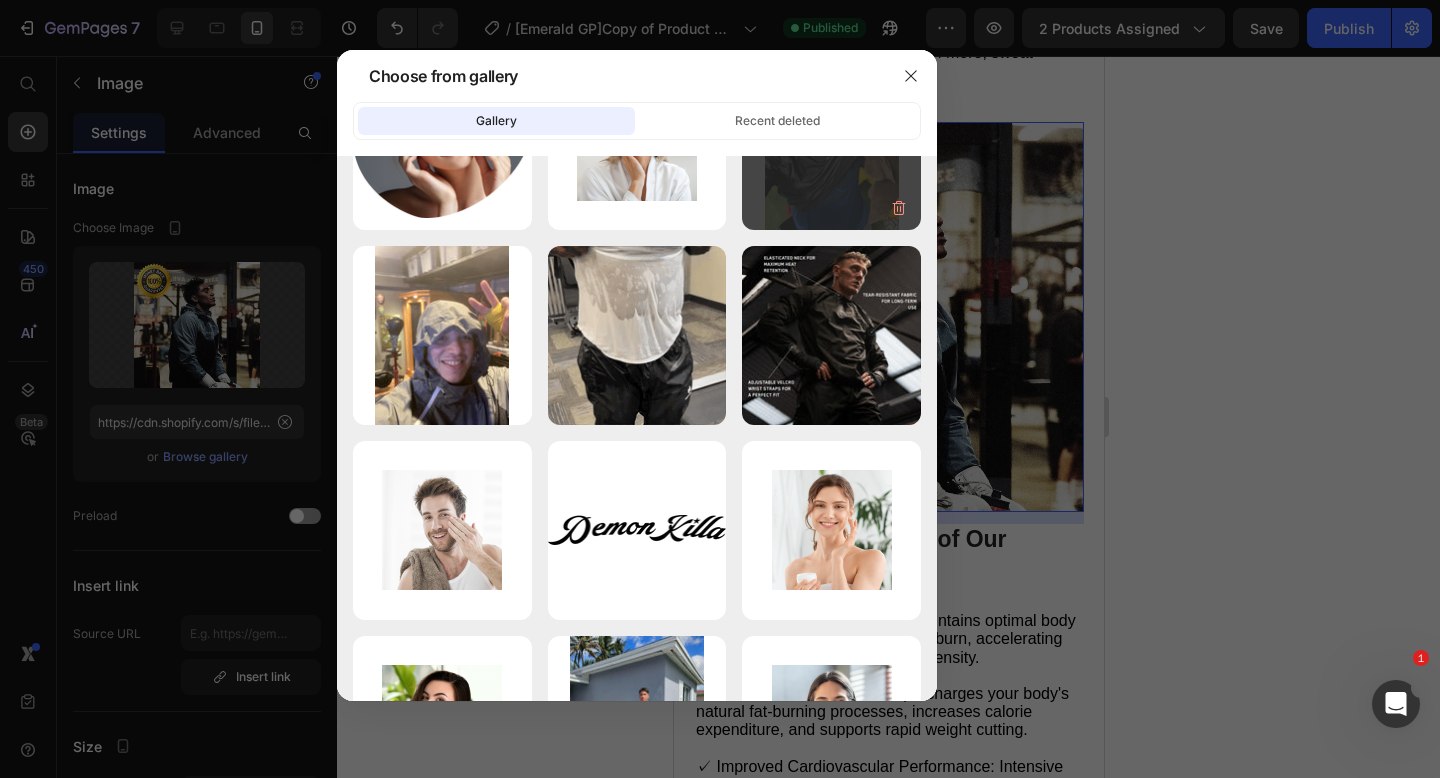 scroll, scrollTop: 769, scrollLeft: 0, axis: vertical 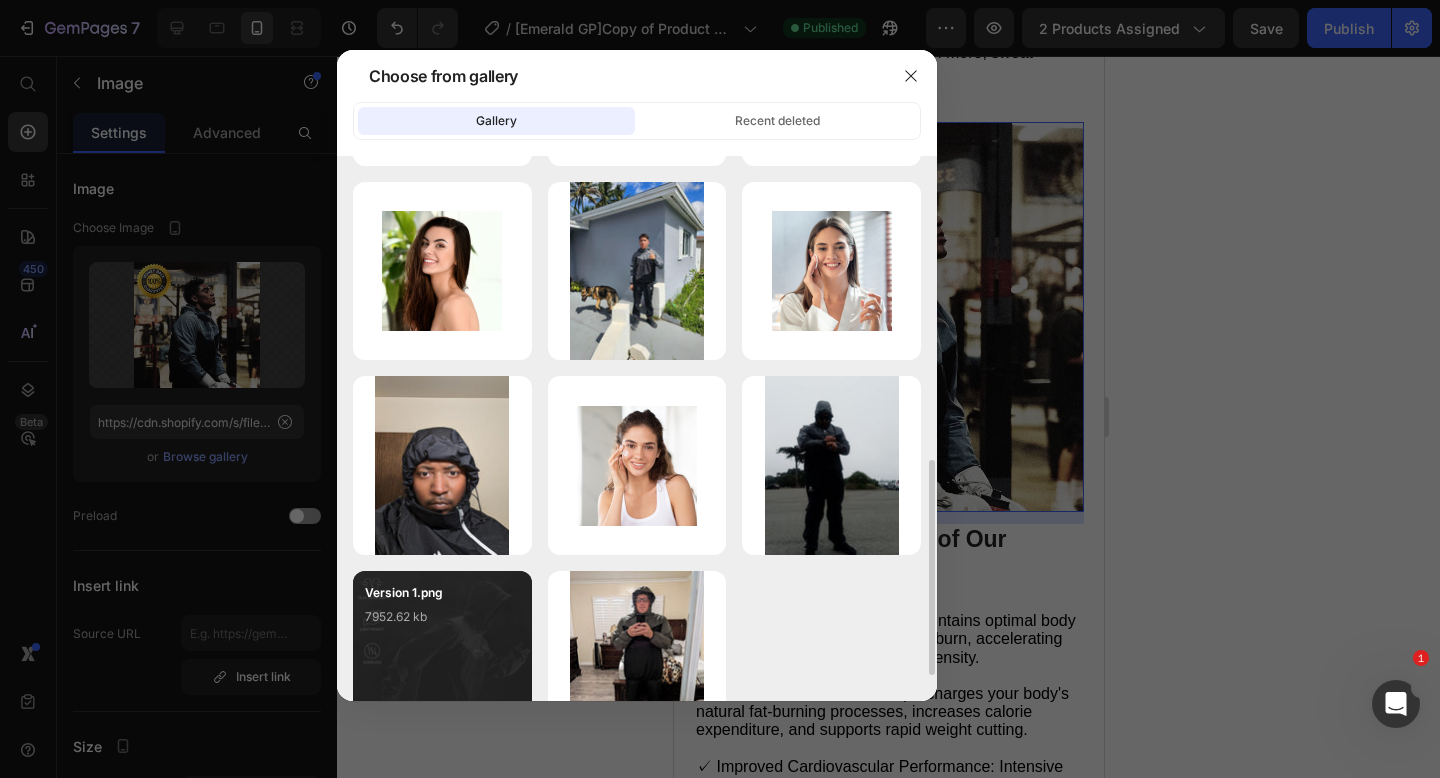 click on "7952.62 kb" at bounding box center (442, 617) 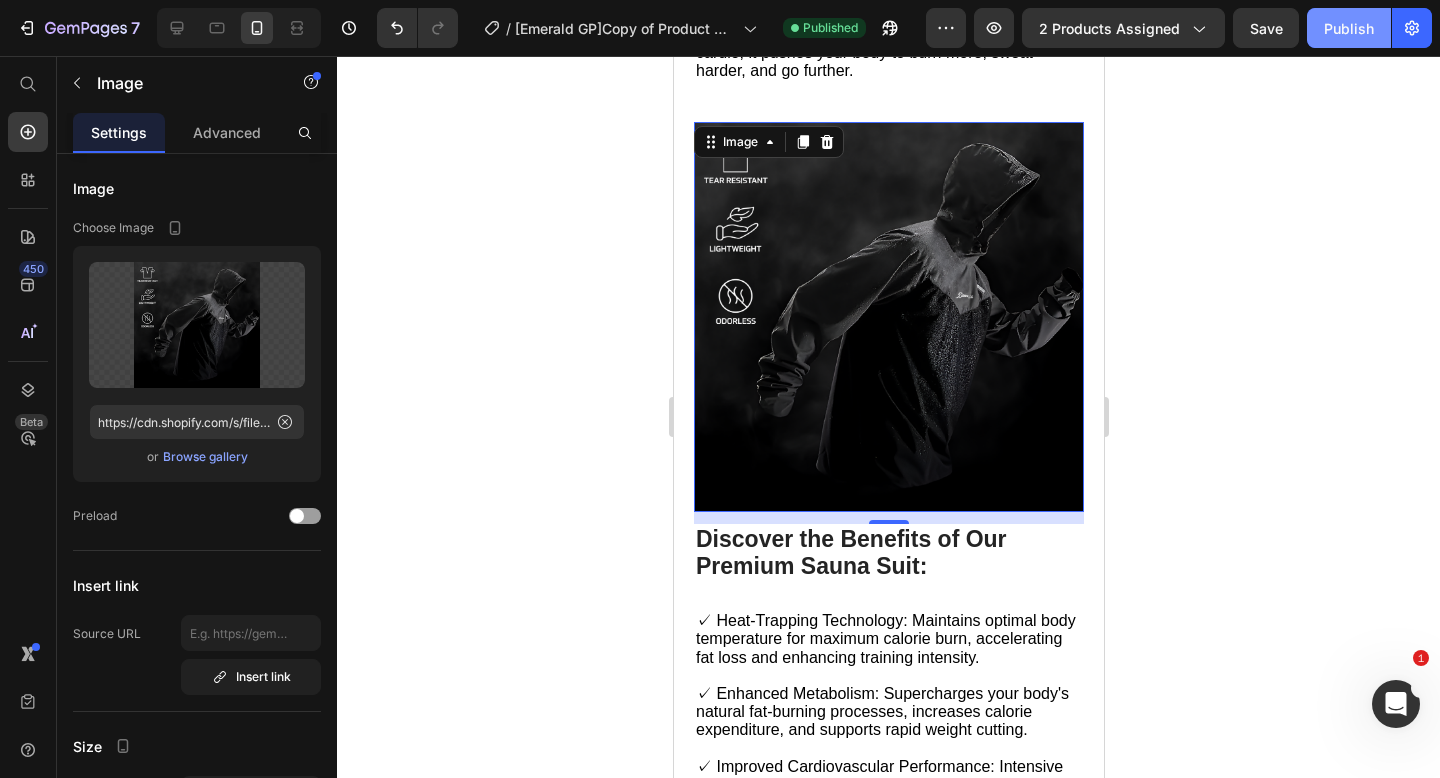 click on "Publish" at bounding box center [1349, 28] 